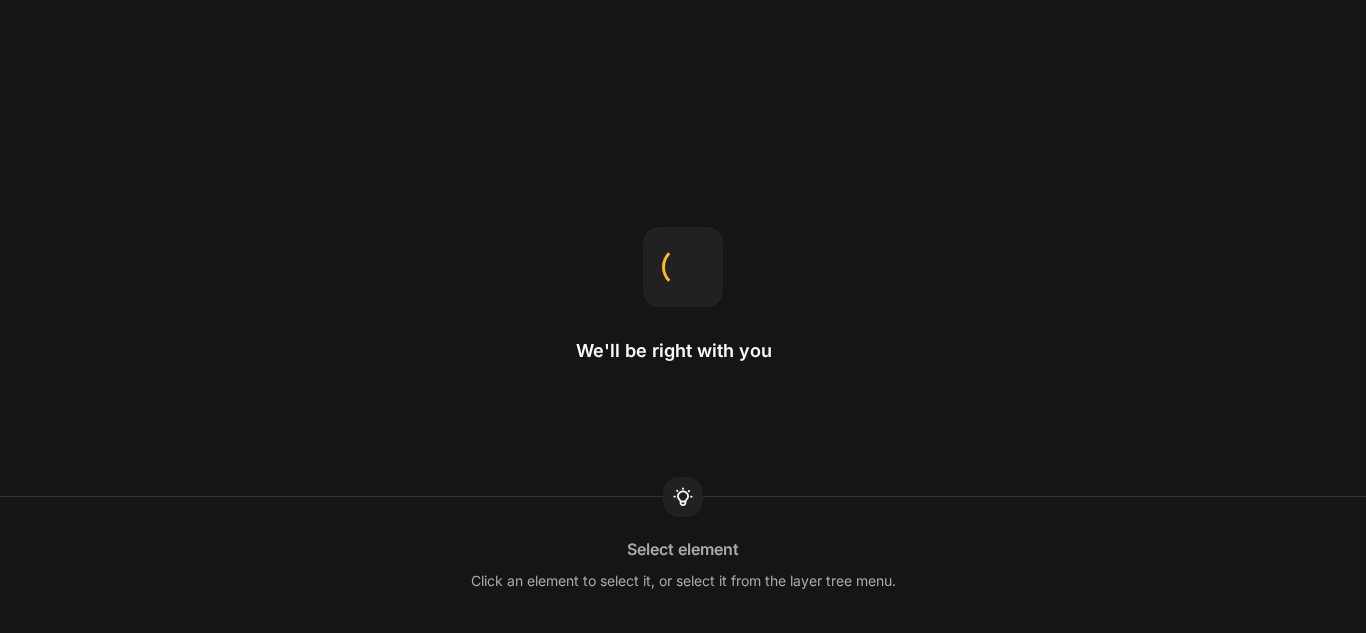 scroll, scrollTop: 0, scrollLeft: 0, axis: both 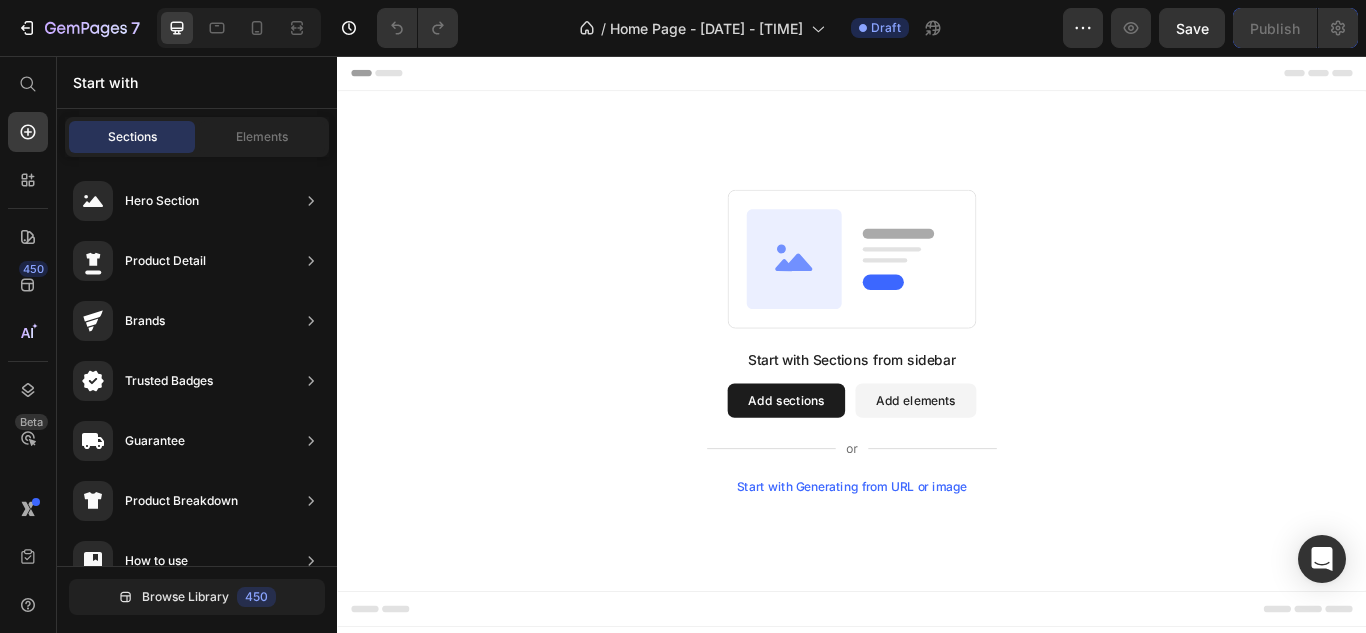 click on "Start with Generating from URL or image" at bounding box center [937, 558] 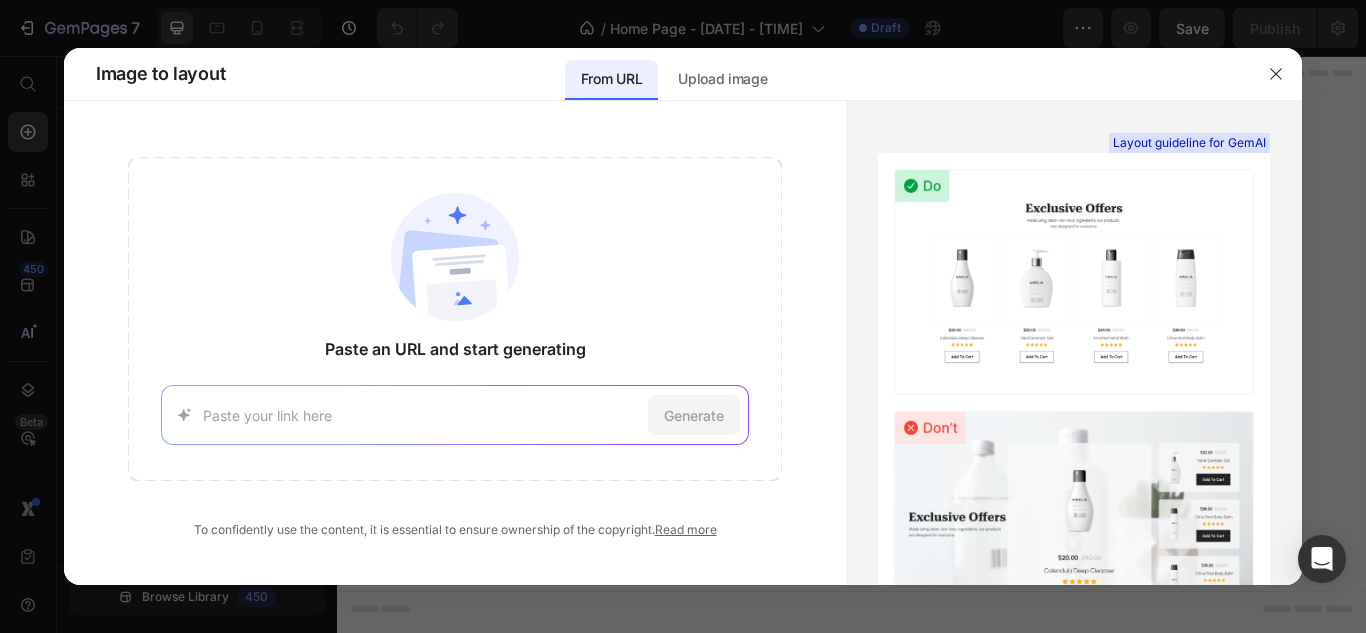click at bounding box center [422, 415] 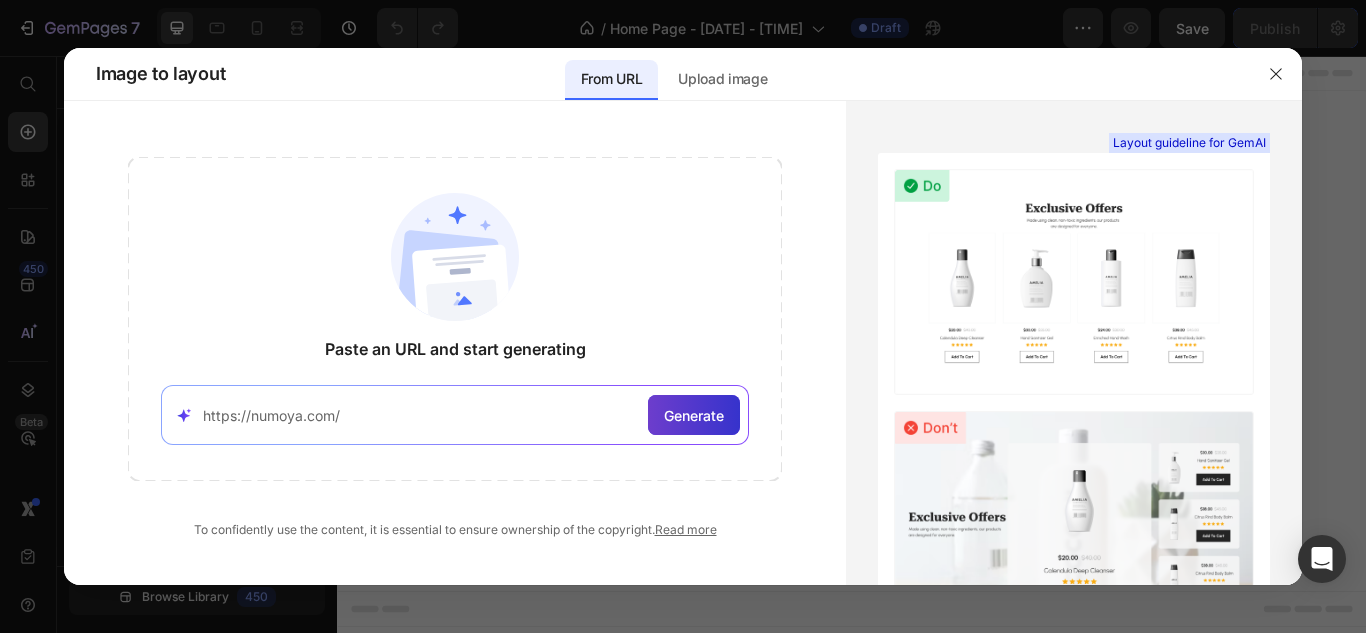 type on "https://numoya.com/" 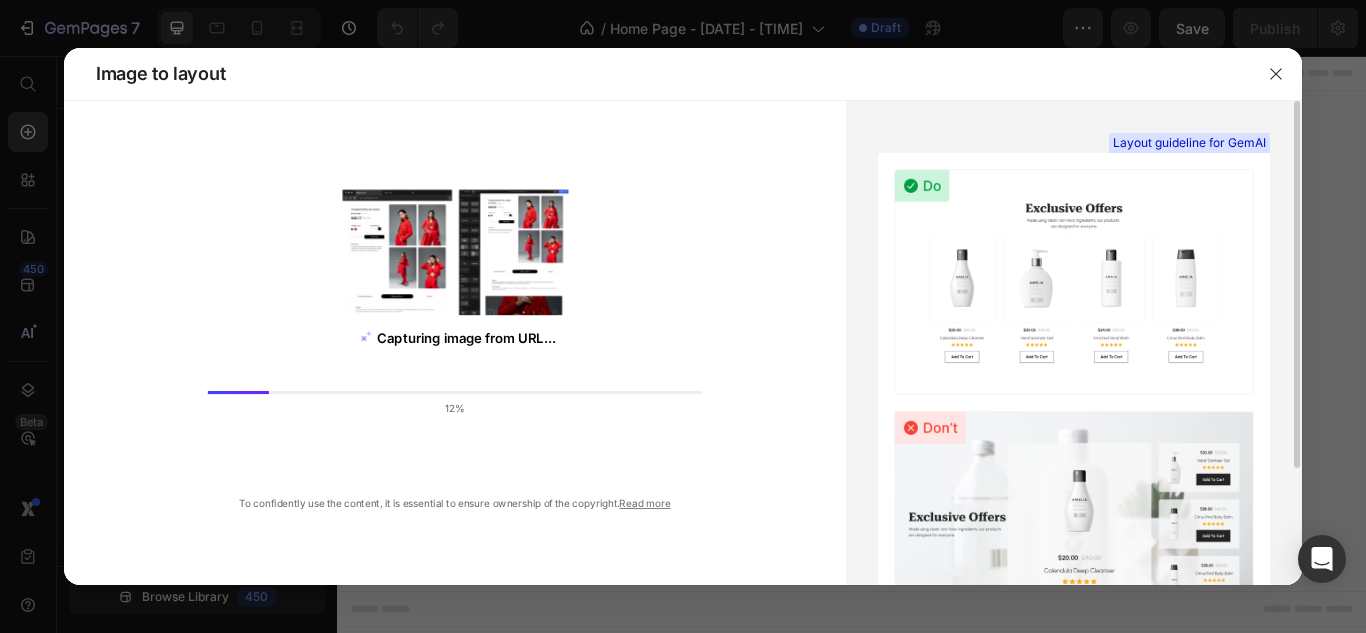 scroll, scrollTop: 154, scrollLeft: 0, axis: vertical 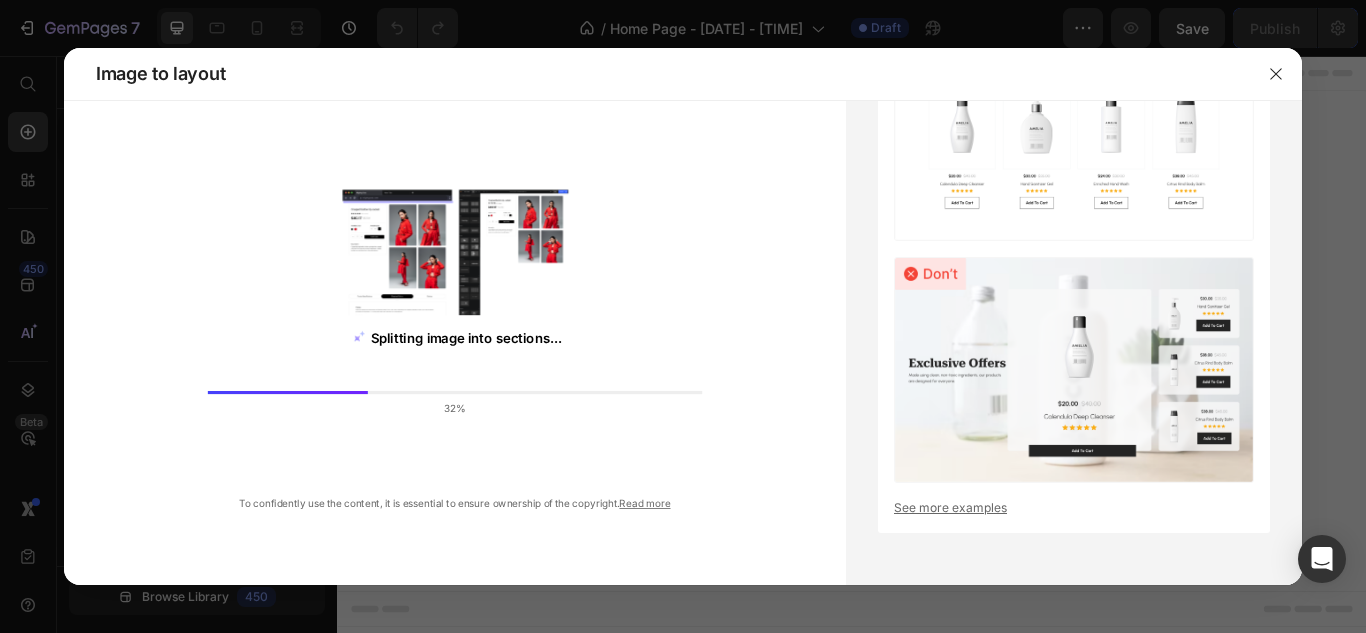 click on "Splitting image into sections... 32%" at bounding box center [454, 306] 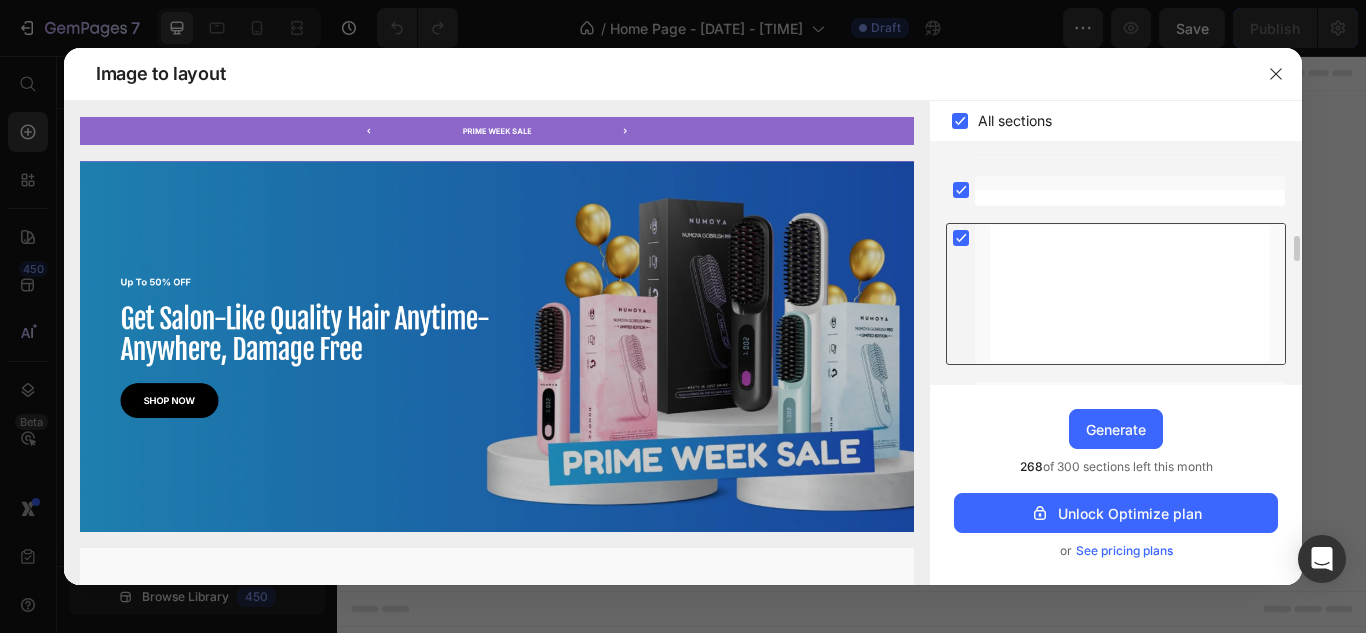 scroll, scrollTop: 714, scrollLeft: 0, axis: vertical 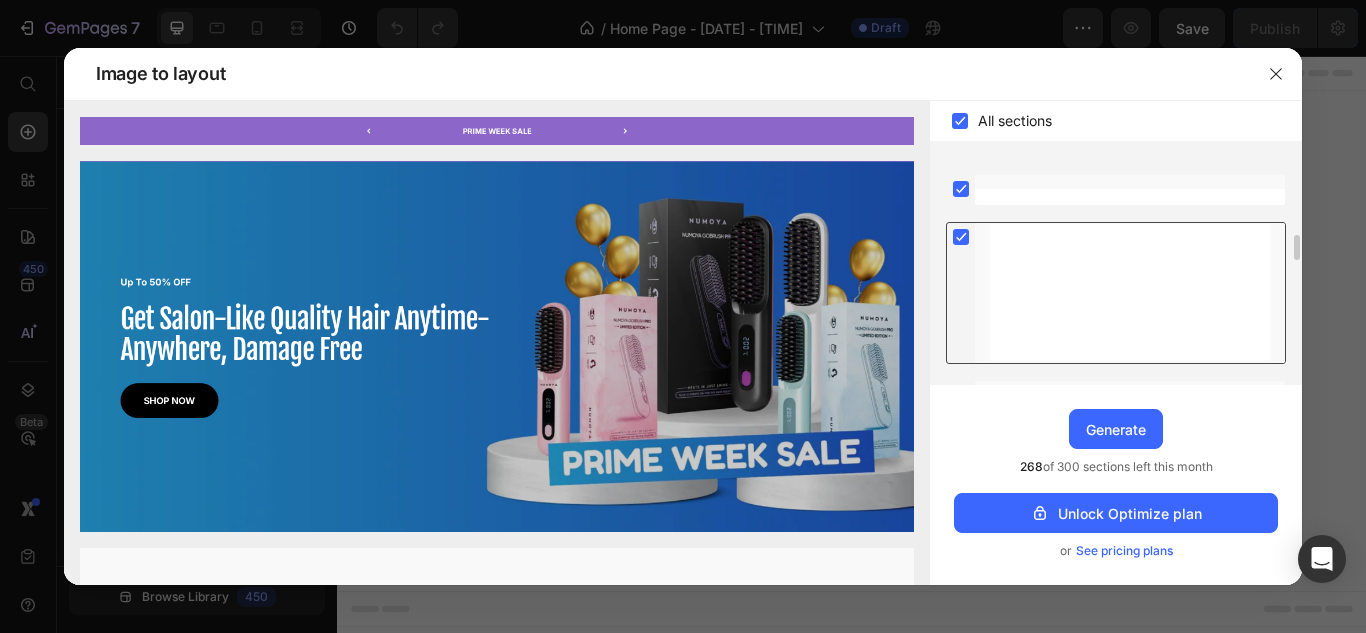 click at bounding box center (1130, 293) 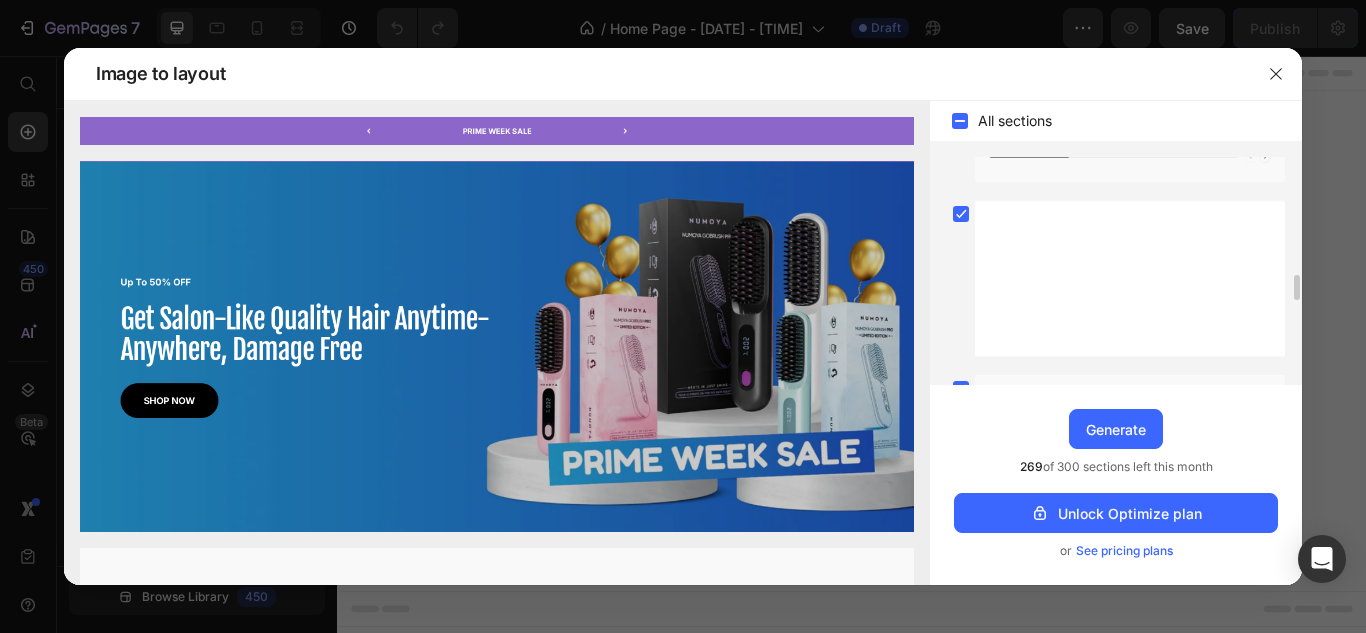 scroll, scrollTop: 1079, scrollLeft: 0, axis: vertical 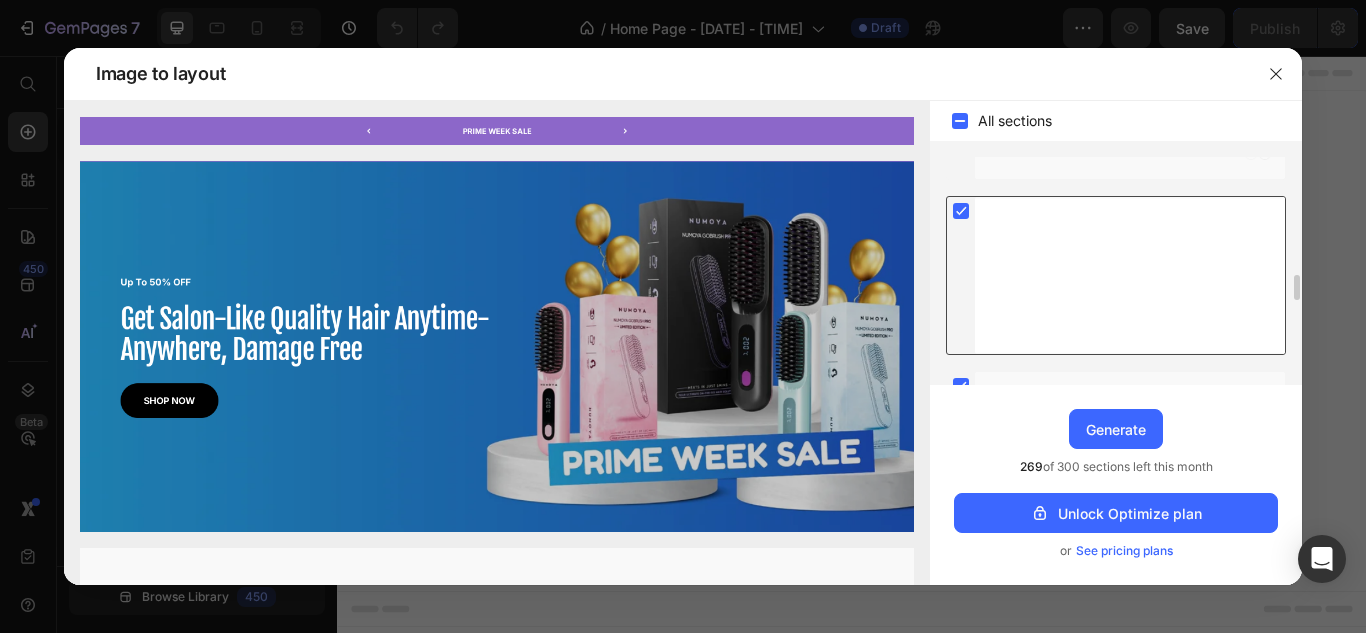 click at bounding box center [1130, 275] 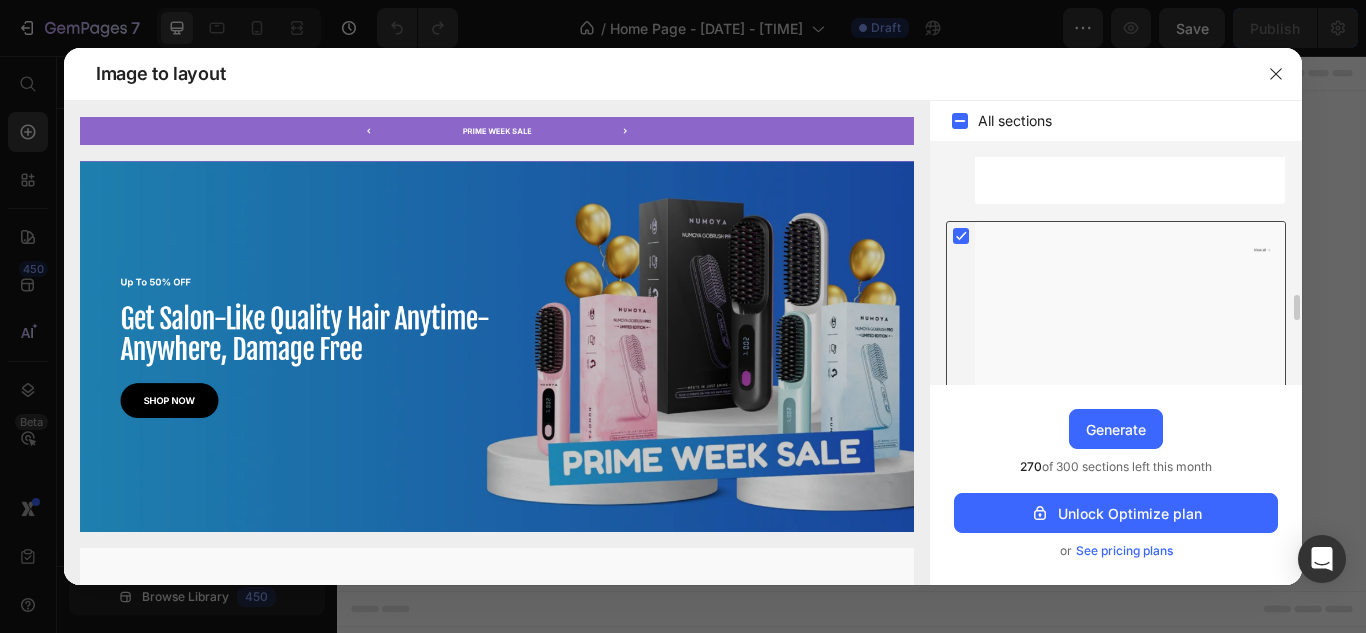 scroll, scrollTop: 1228, scrollLeft: 0, axis: vertical 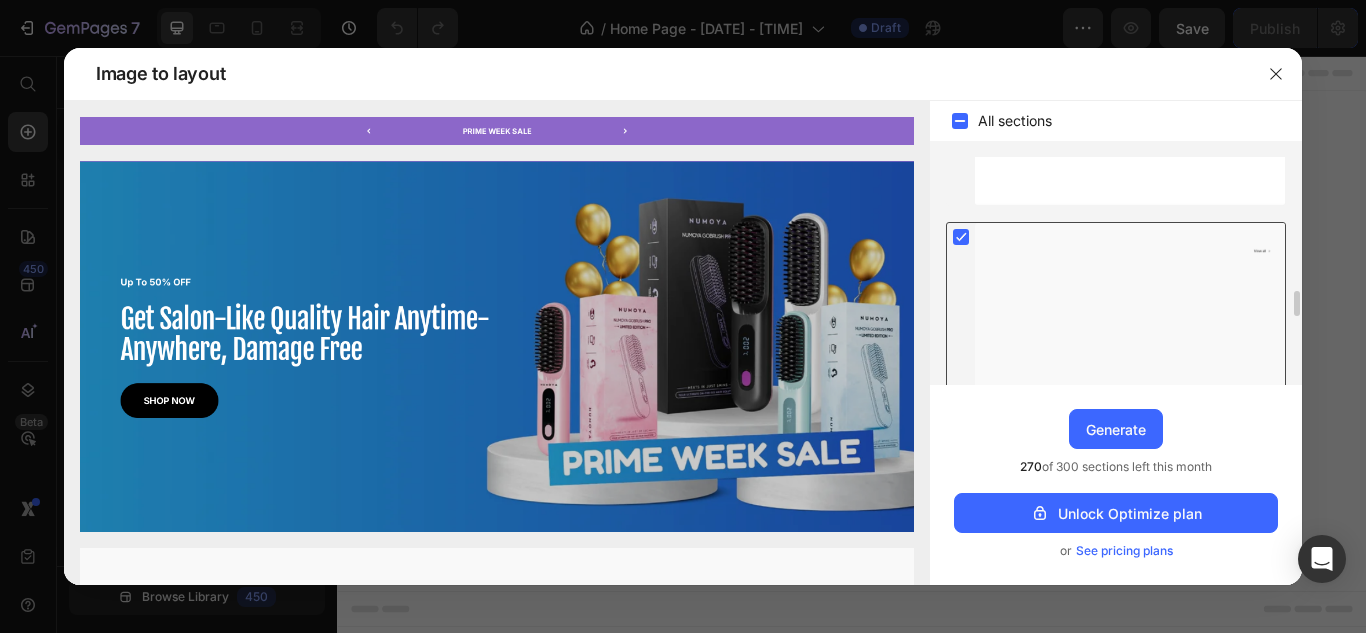 click at bounding box center (1130, 355) 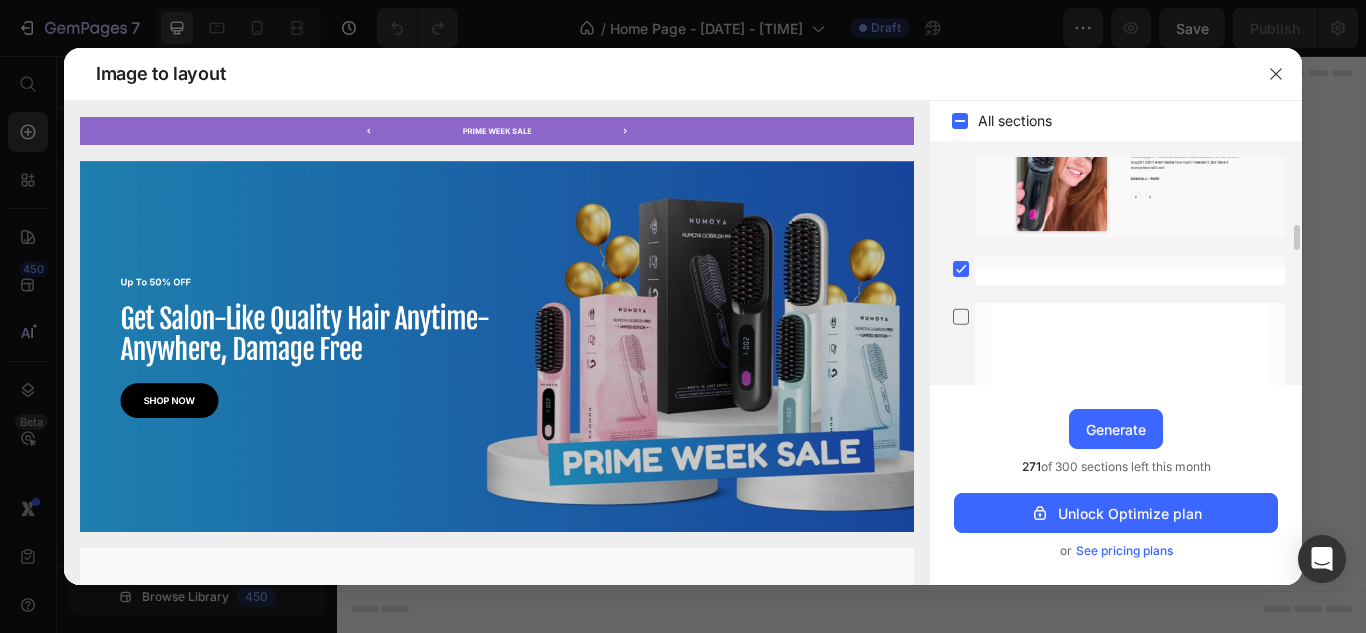 scroll, scrollTop: 633, scrollLeft: 0, axis: vertical 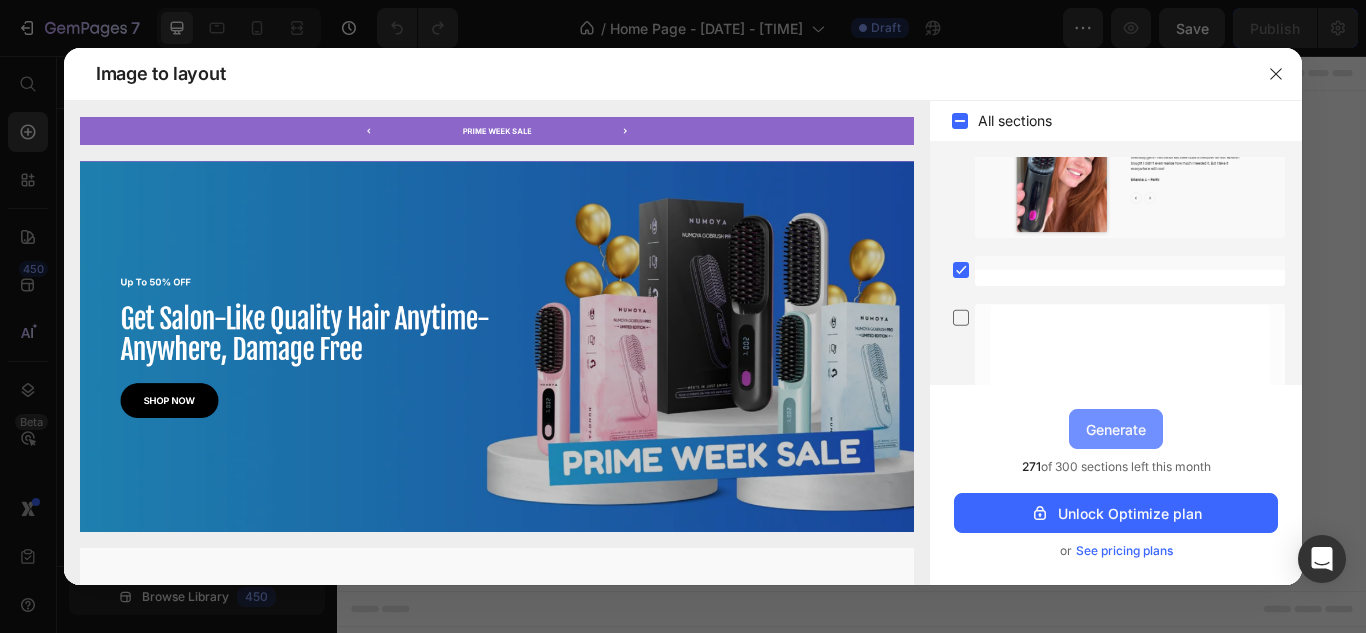 click on "Generate" at bounding box center [1116, 429] 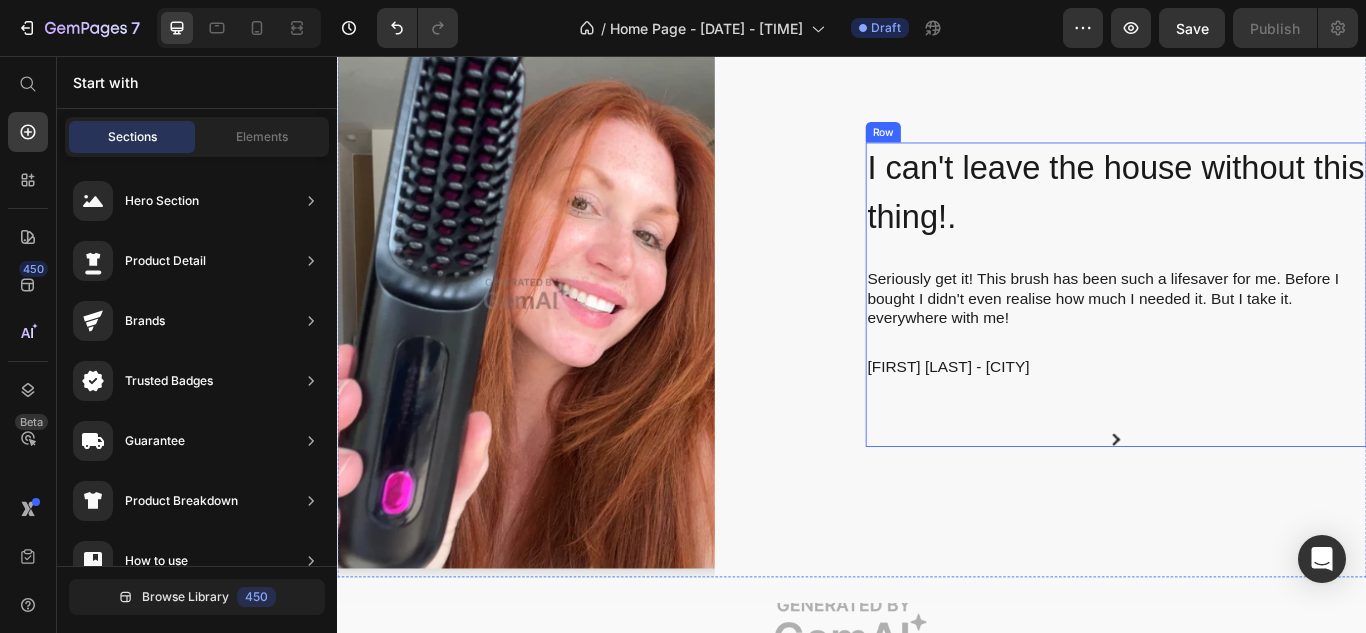 scroll, scrollTop: 1863, scrollLeft: 0, axis: vertical 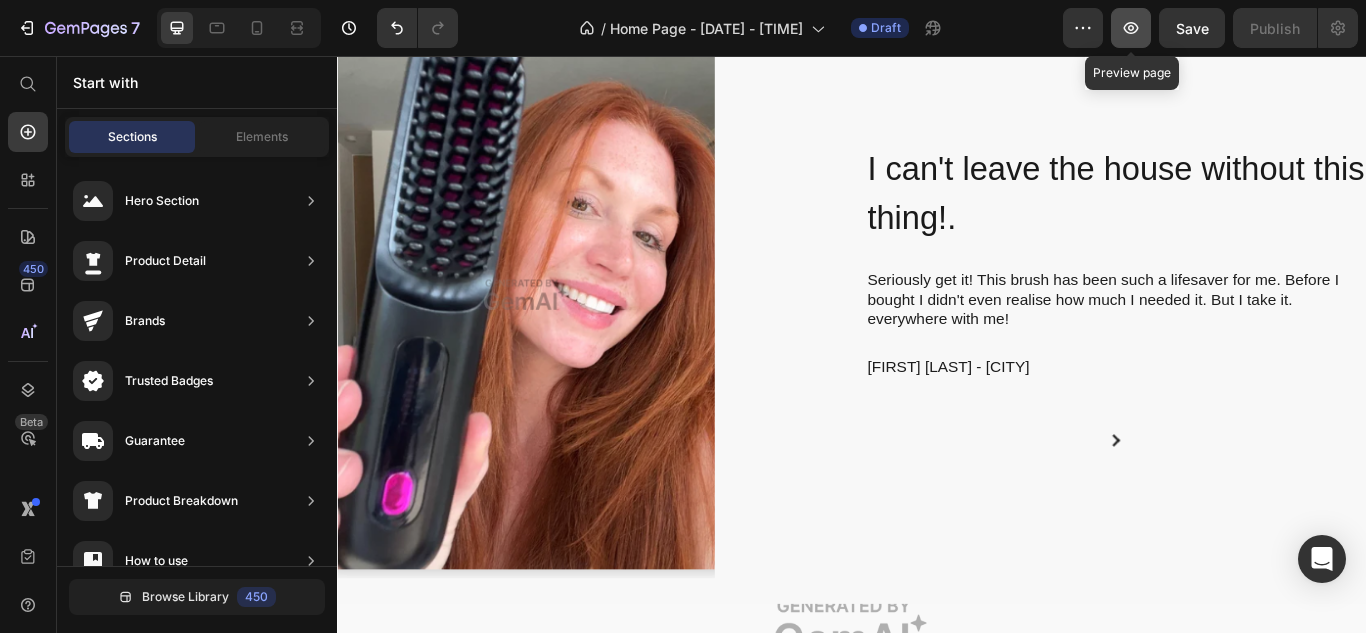 click 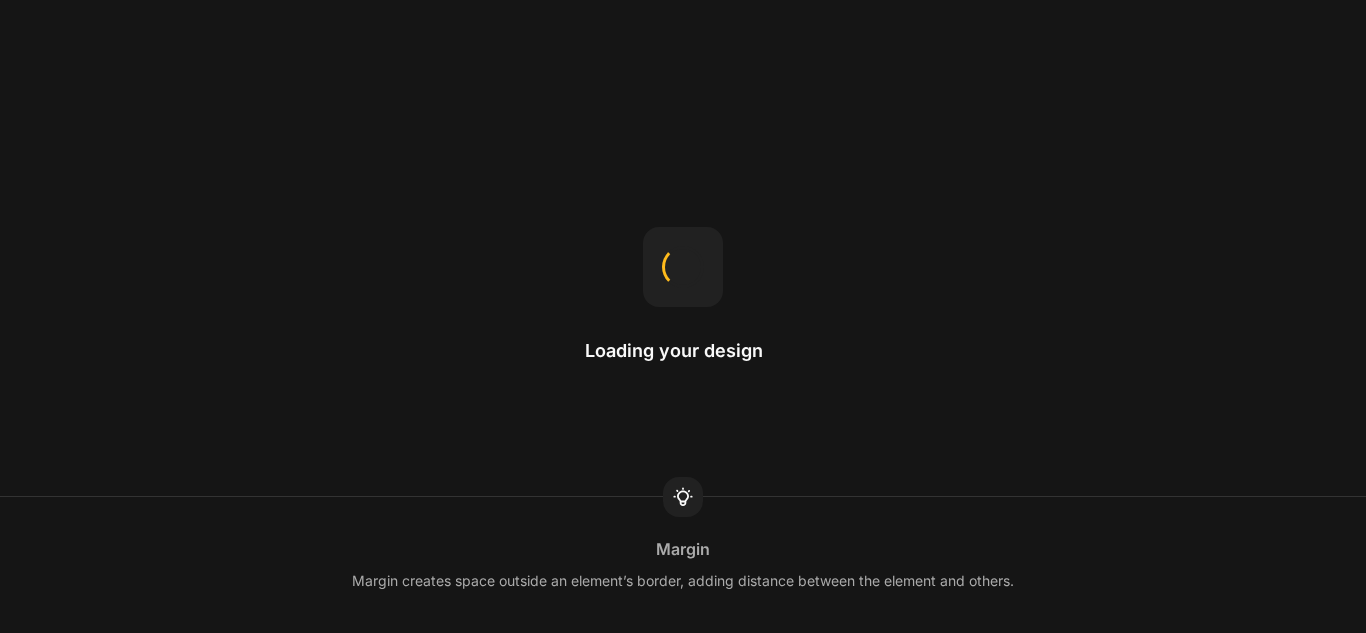 scroll, scrollTop: 0, scrollLeft: 0, axis: both 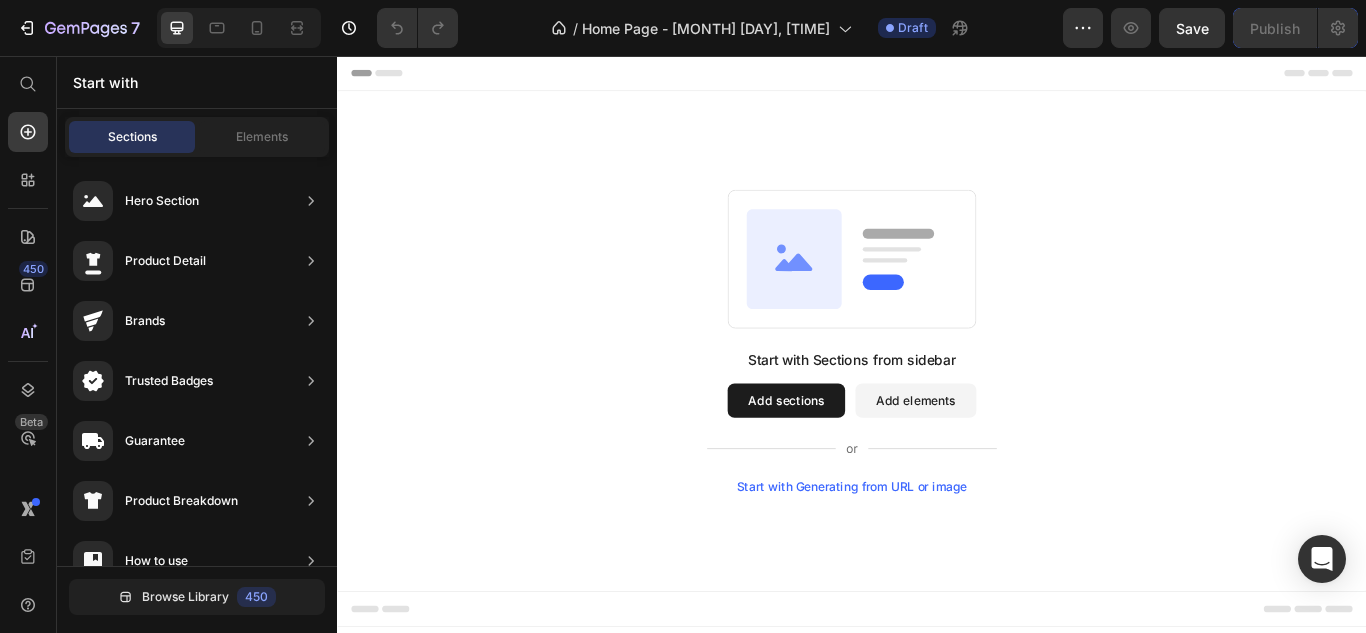 click on "Start with Generating from URL or image" at bounding box center [937, 558] 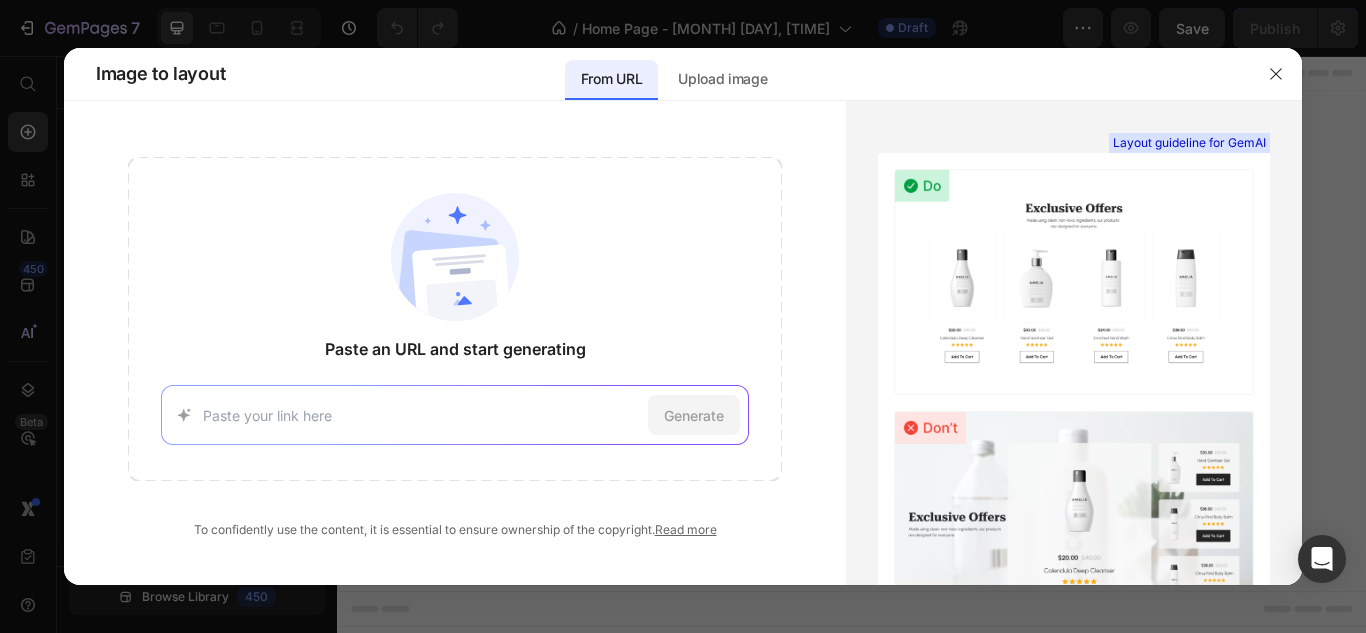click at bounding box center [422, 415] 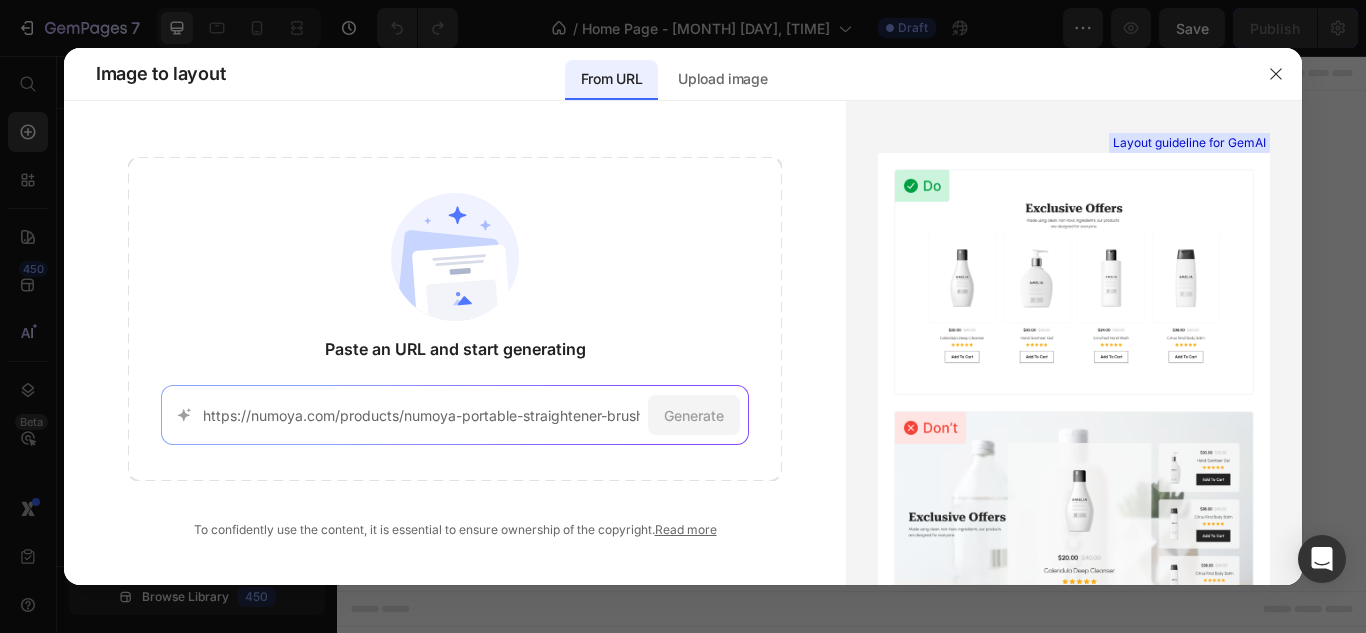 scroll, scrollTop: 0, scrollLeft: 141, axis: horizontal 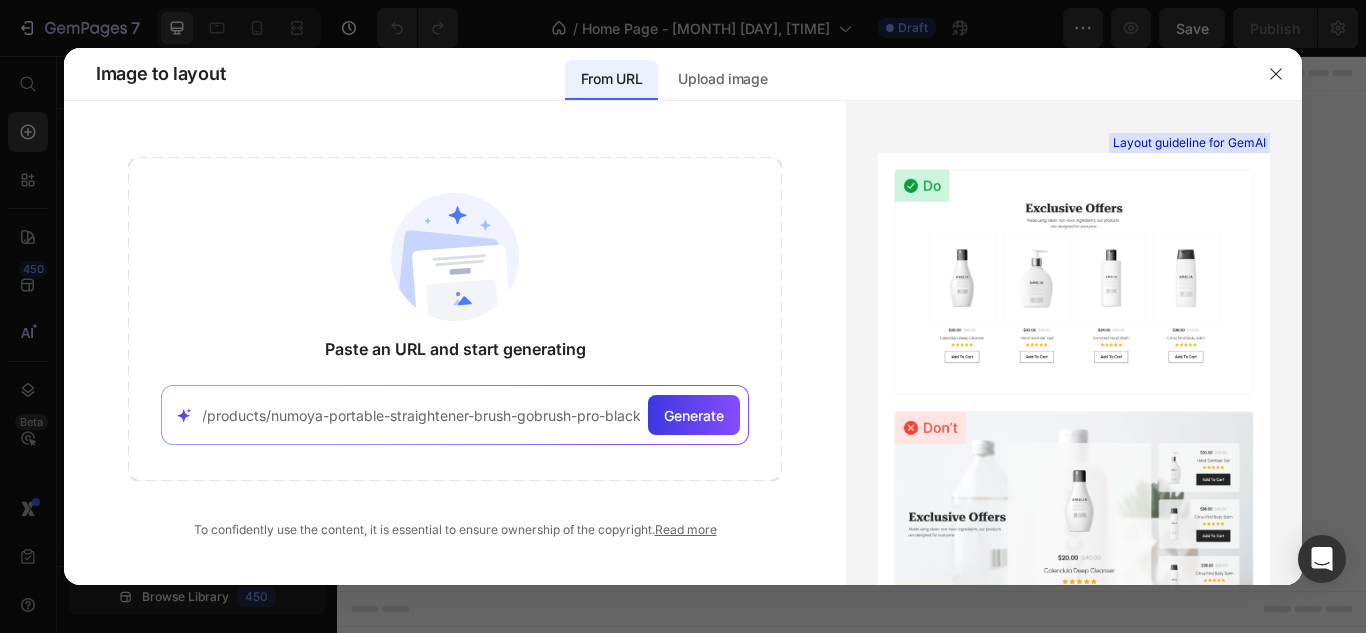 type on "https://numoya.com/products/numoya-portable-straightener-brush-gobrush-pro-black" 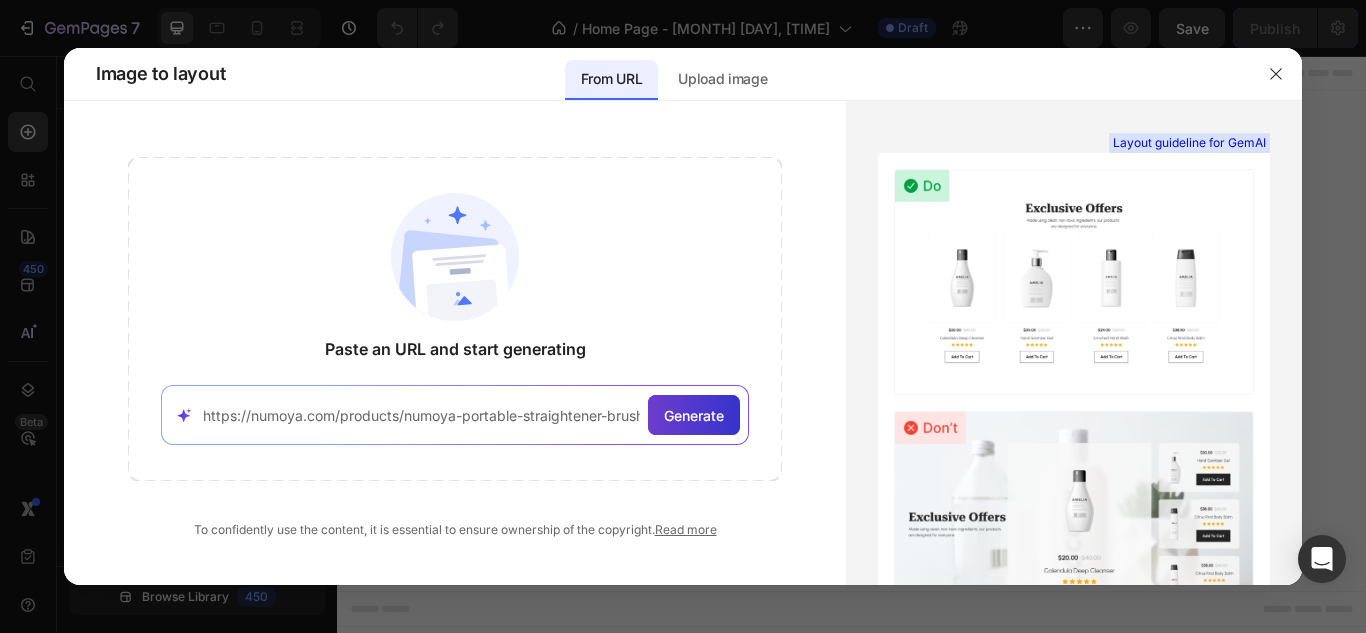 drag, startPoint x: 690, startPoint y: 436, endPoint x: 694, endPoint y: 412, distance: 24.33105 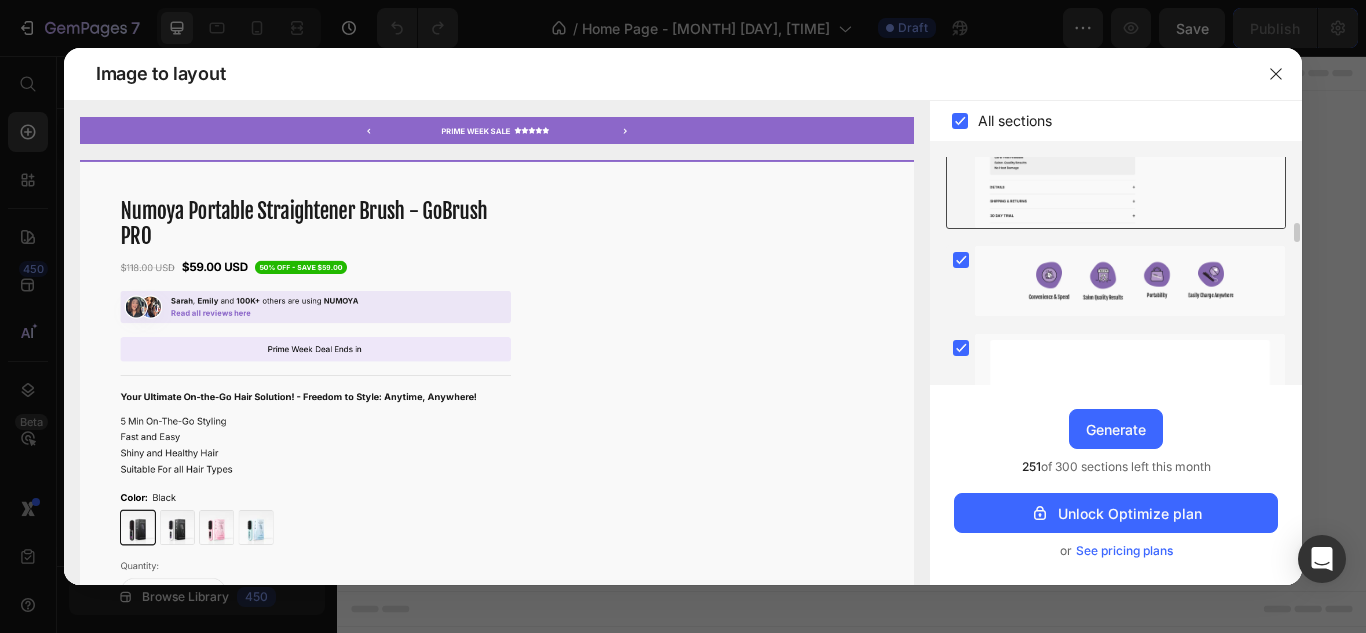 scroll, scrollTop: 358, scrollLeft: 0, axis: vertical 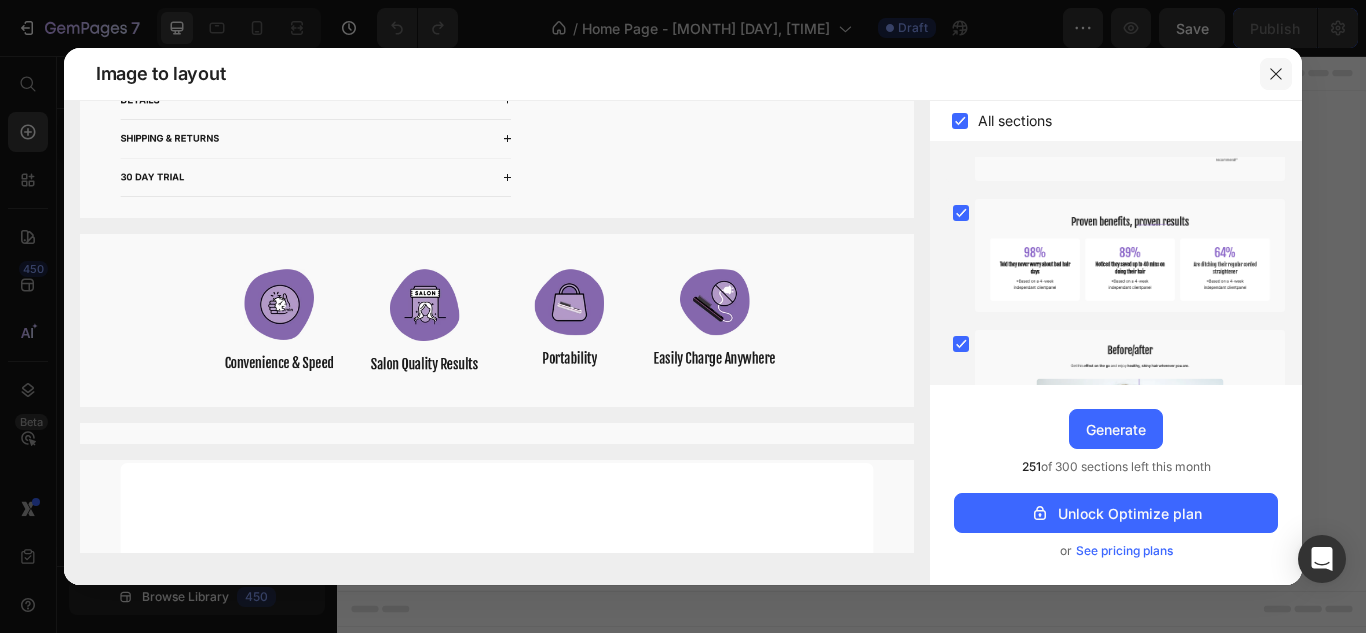 click 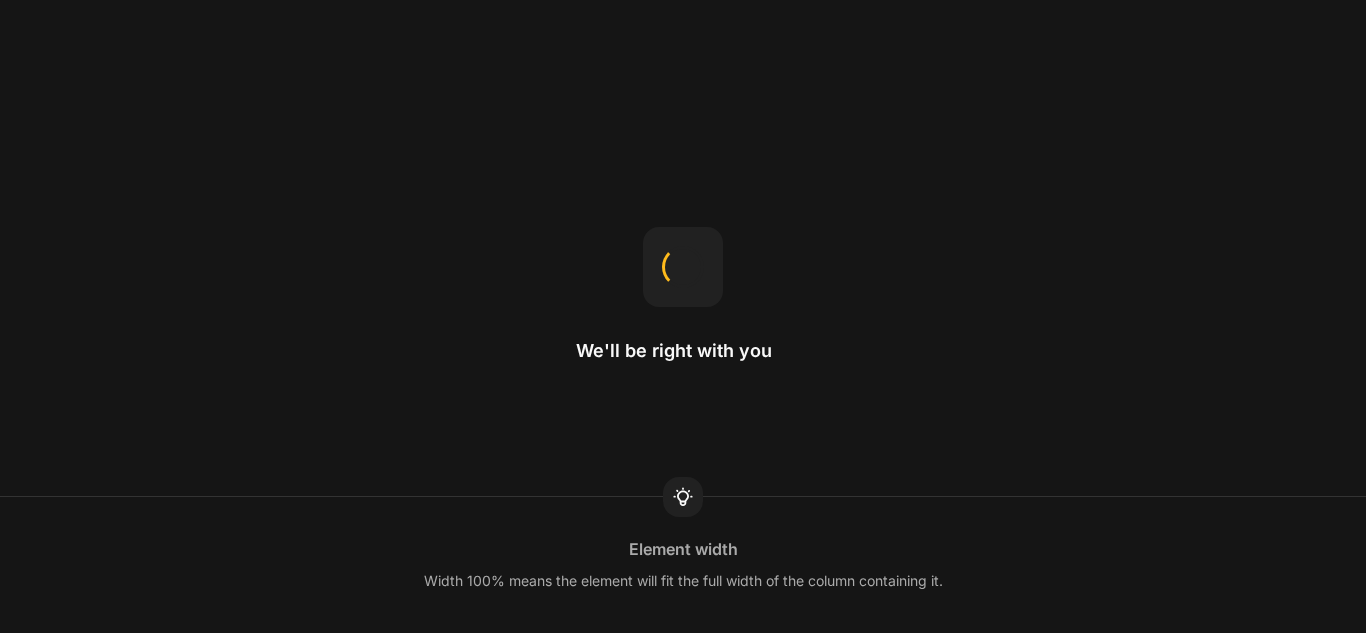 scroll, scrollTop: 0, scrollLeft: 0, axis: both 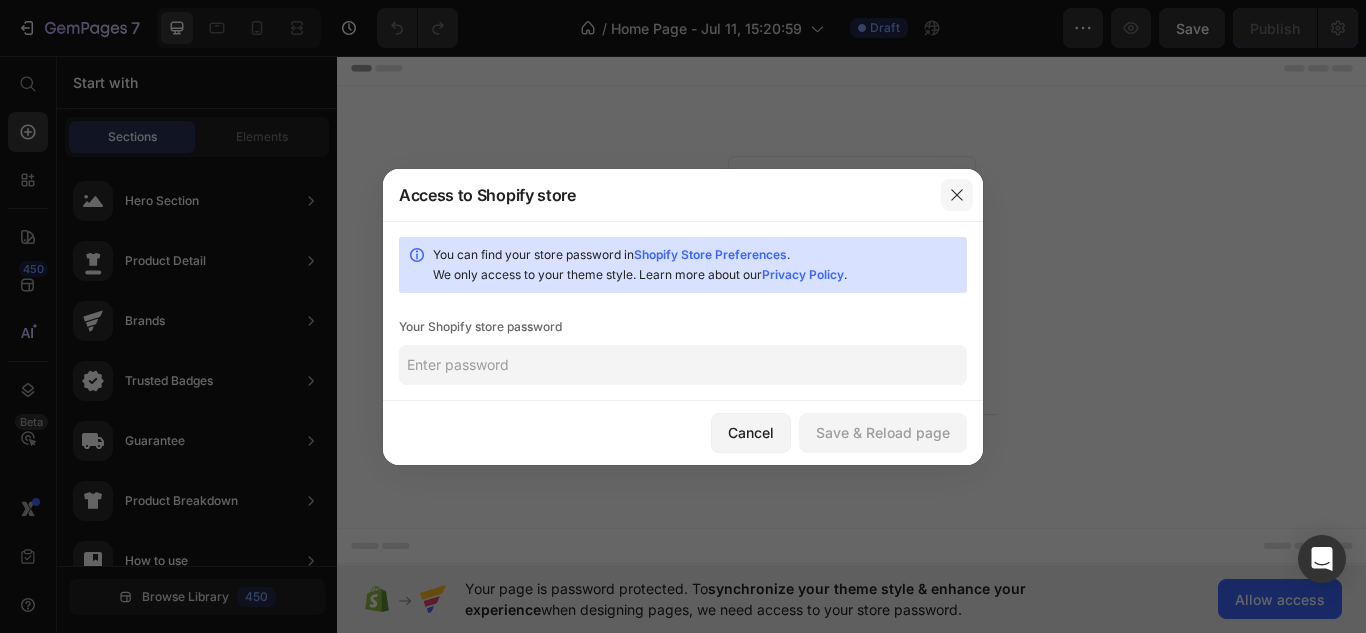 click 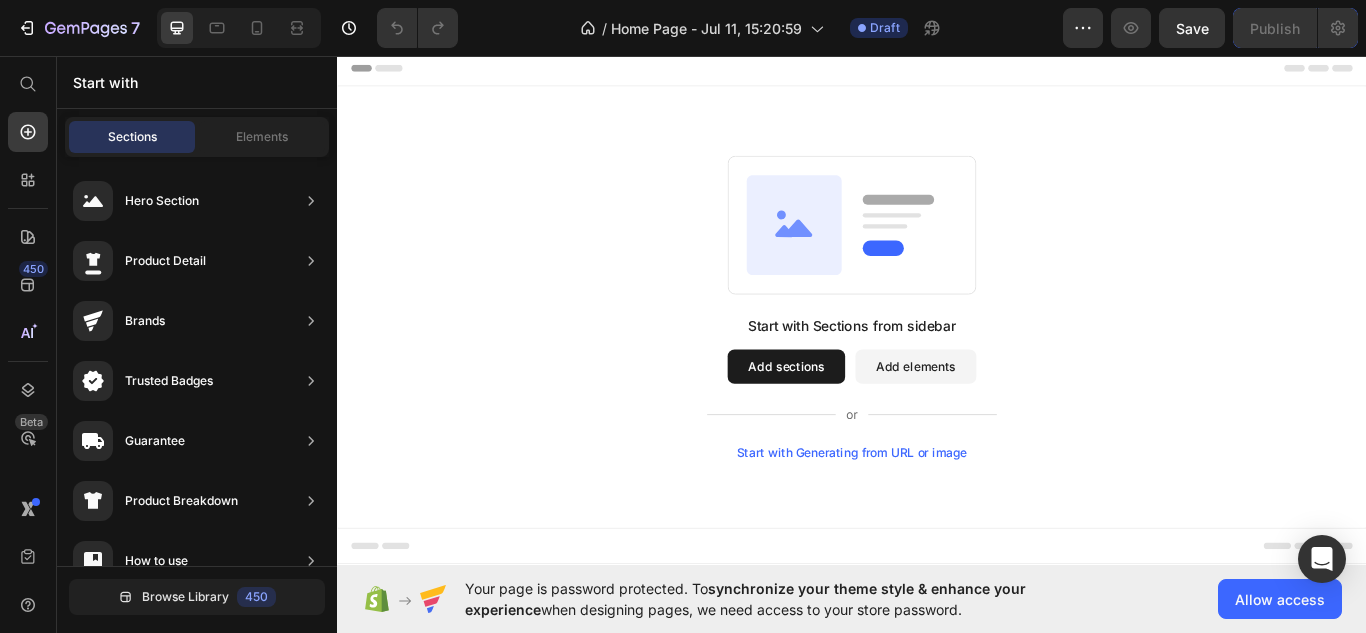 click on "Start with Generating from URL or image" at bounding box center (937, 519) 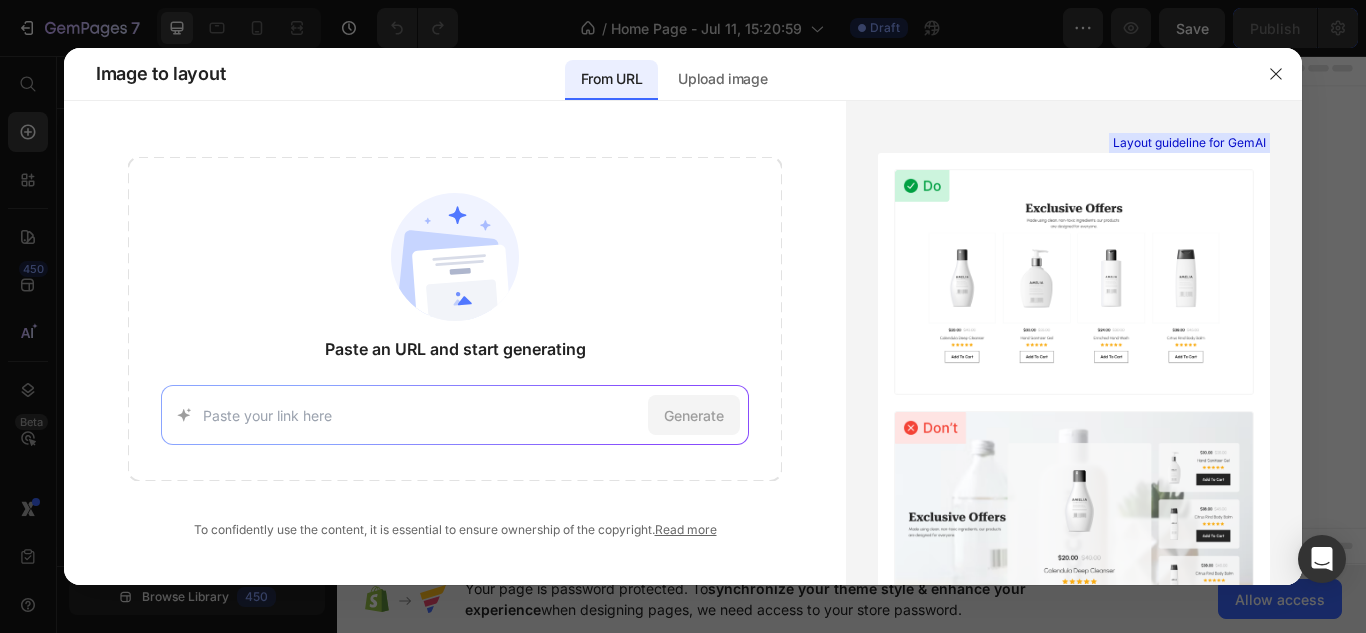click at bounding box center (422, 415) 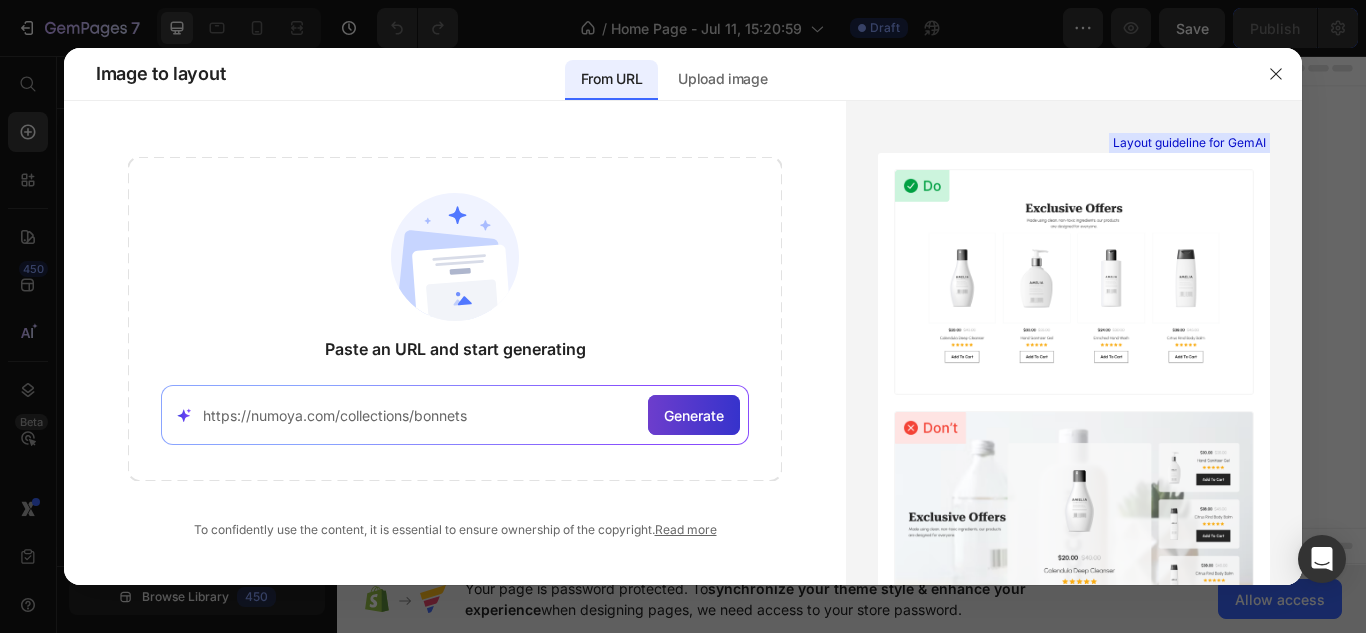 type on "https://numoya.com/collections/bonnets" 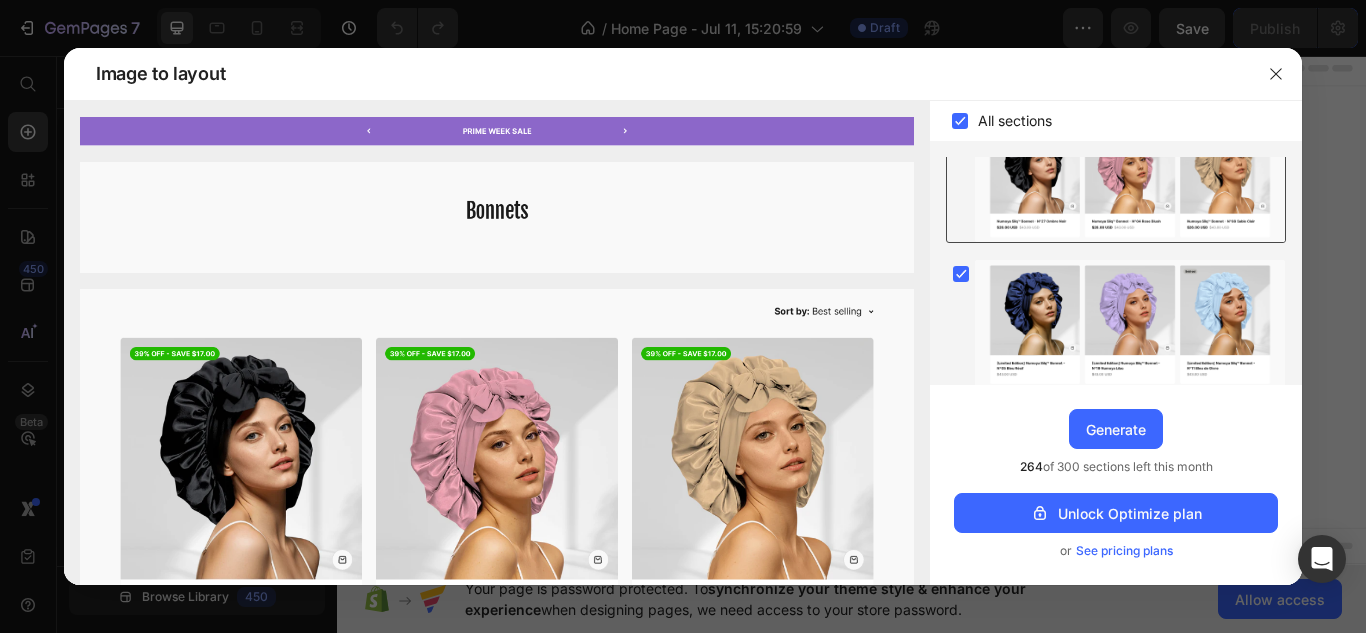 scroll, scrollTop: 0, scrollLeft: 0, axis: both 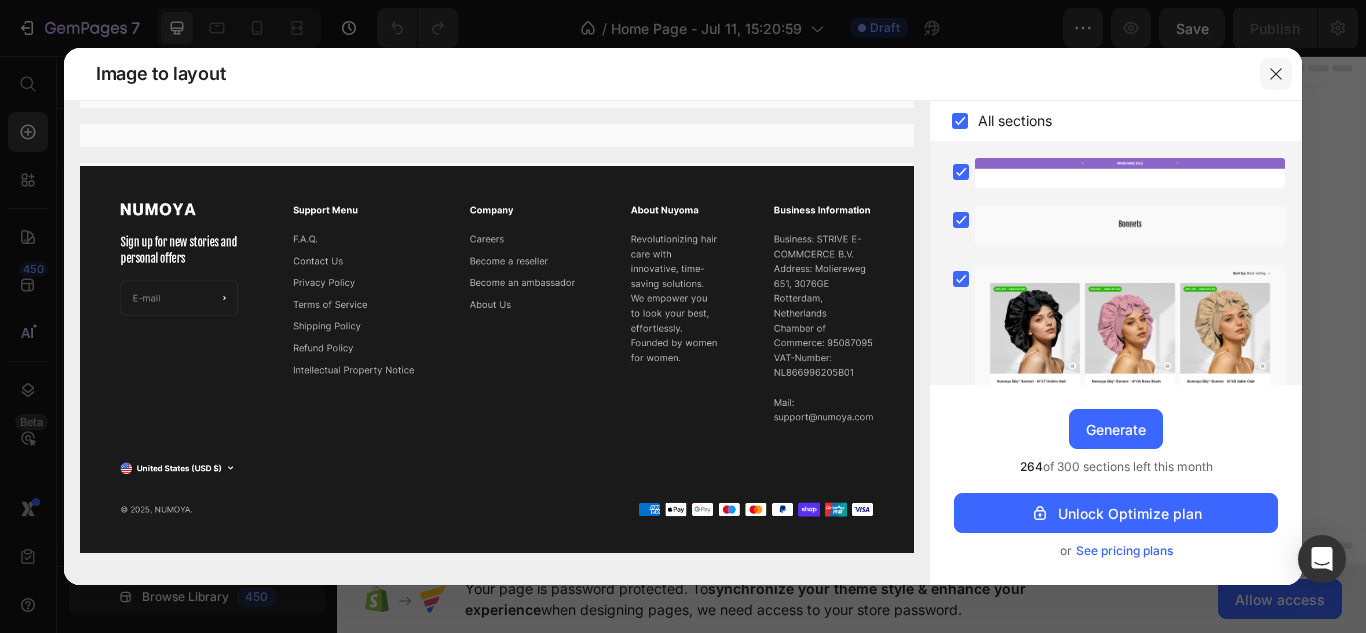 click 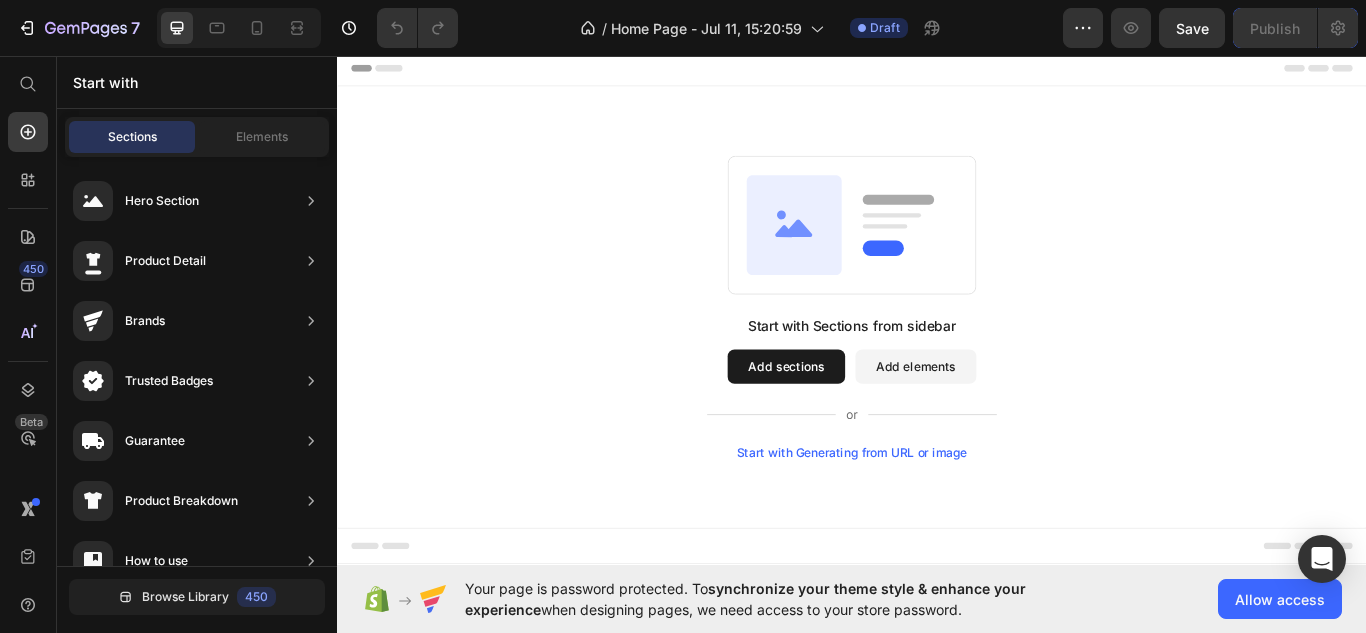 click on "Start with Sections from sidebar Add sections Add elements Start with Generating from URL or image" at bounding box center (937, 349) 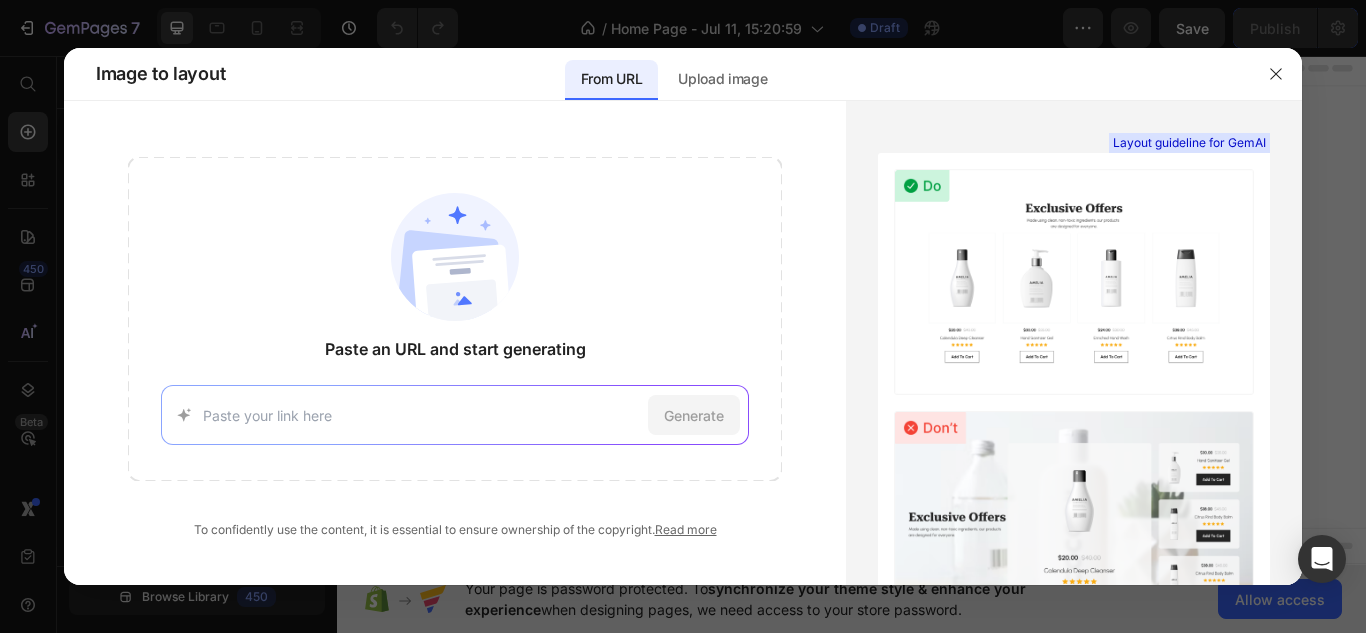 paste on "https://numoya.com/" 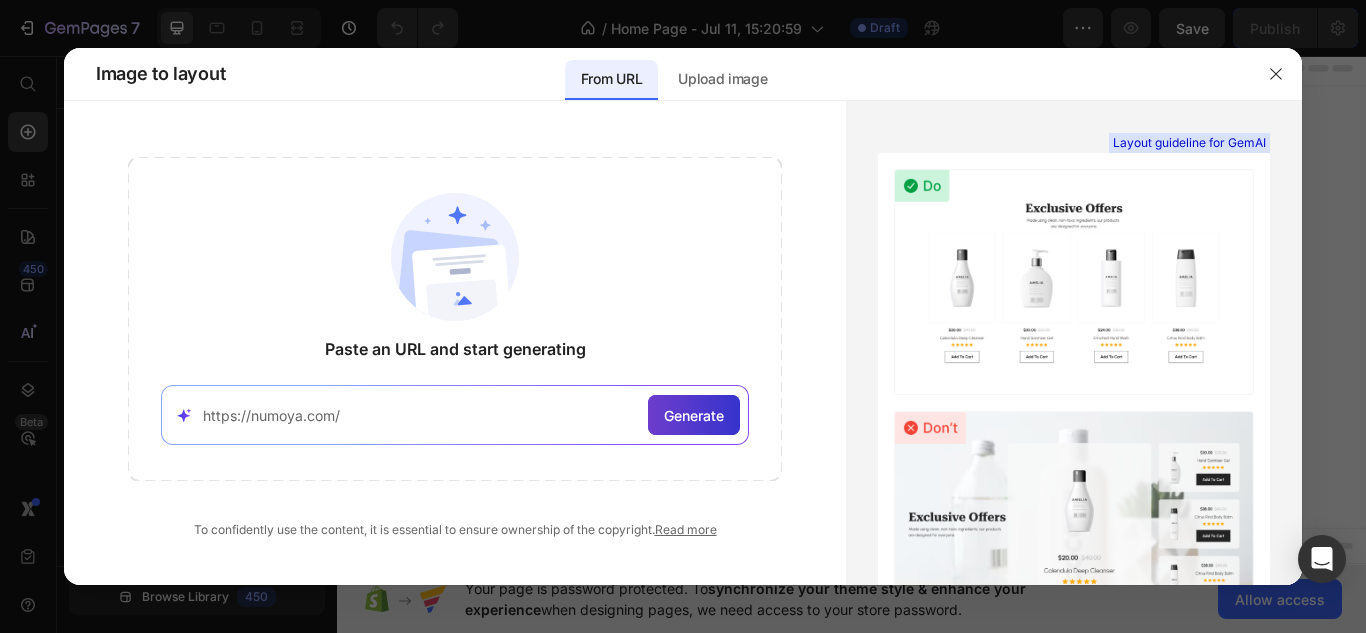 type on "https://numoya.com/" 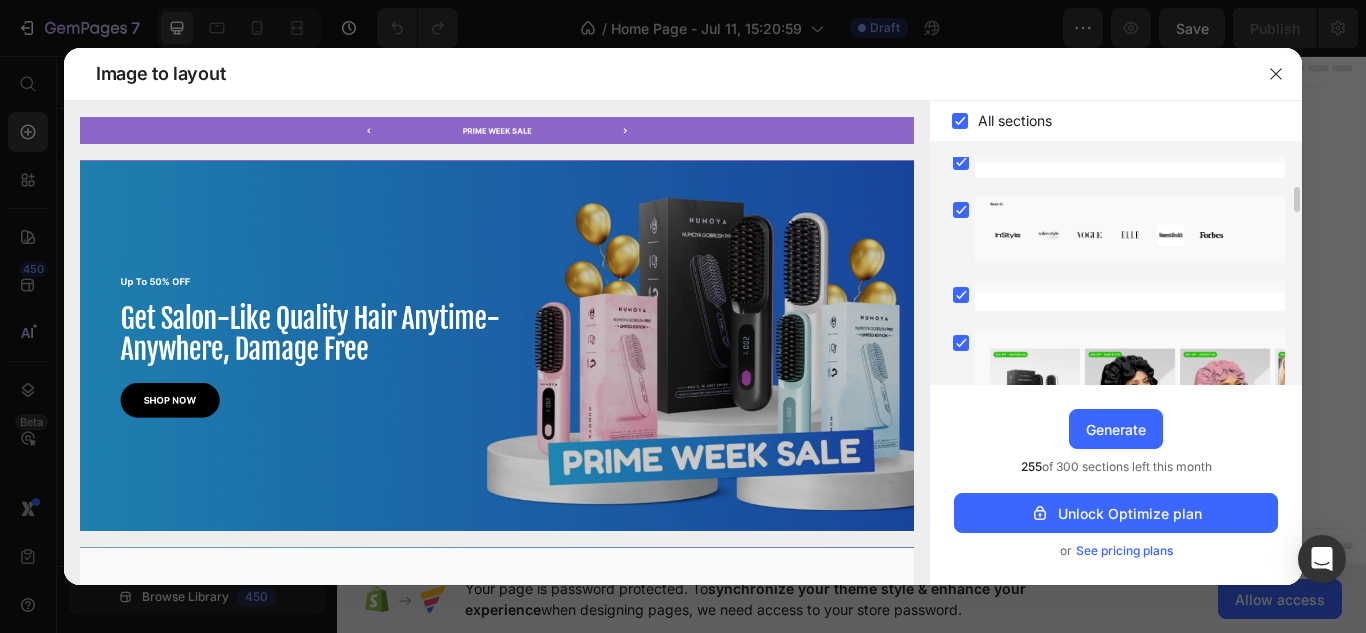 scroll, scrollTop: 220, scrollLeft: 0, axis: vertical 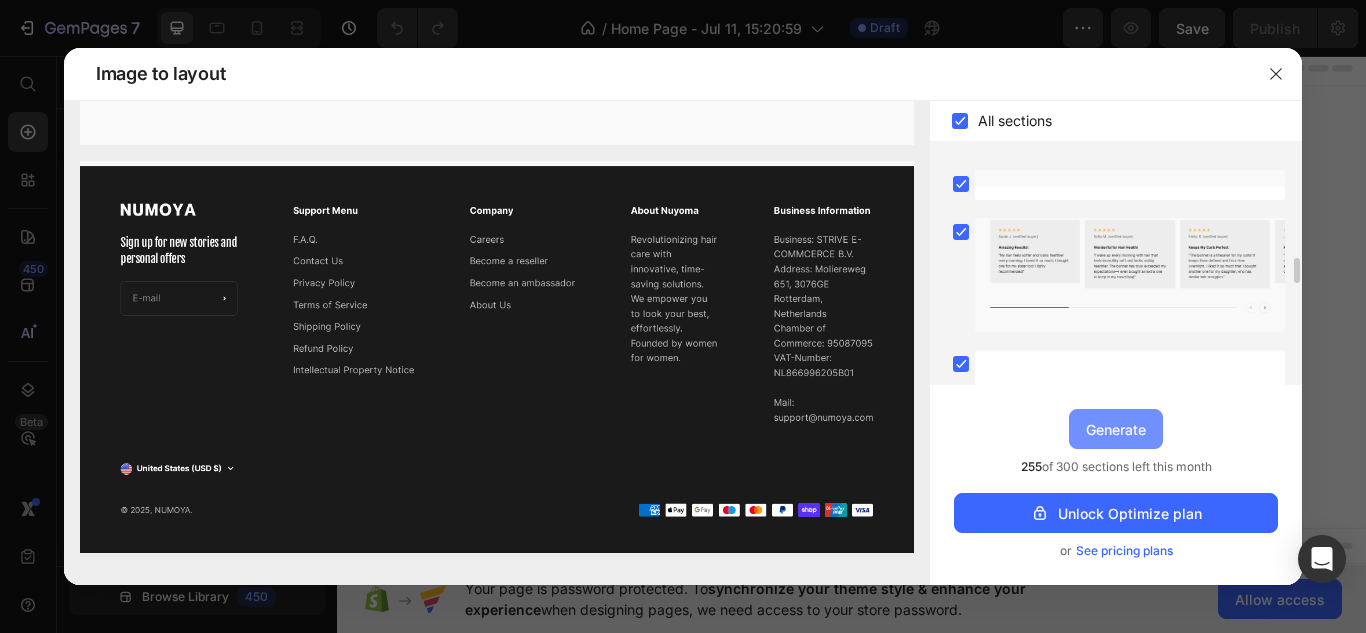 click on "Generate" at bounding box center (1116, 429) 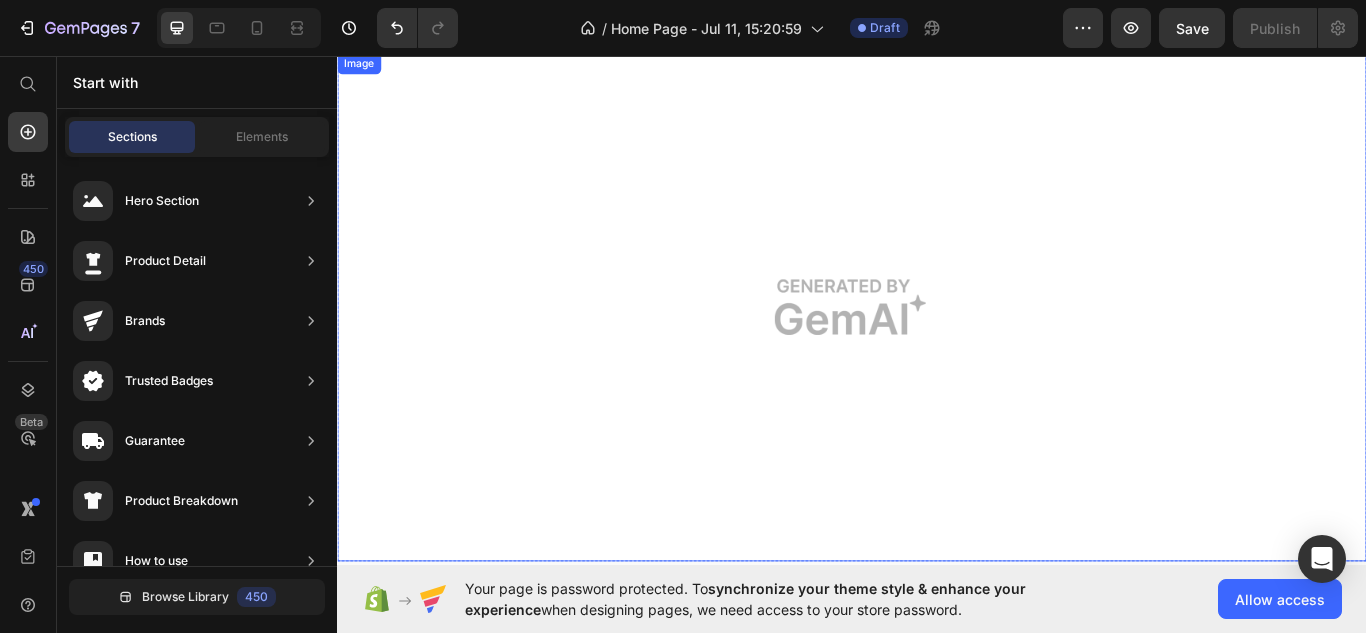 click at bounding box center [937, 350] 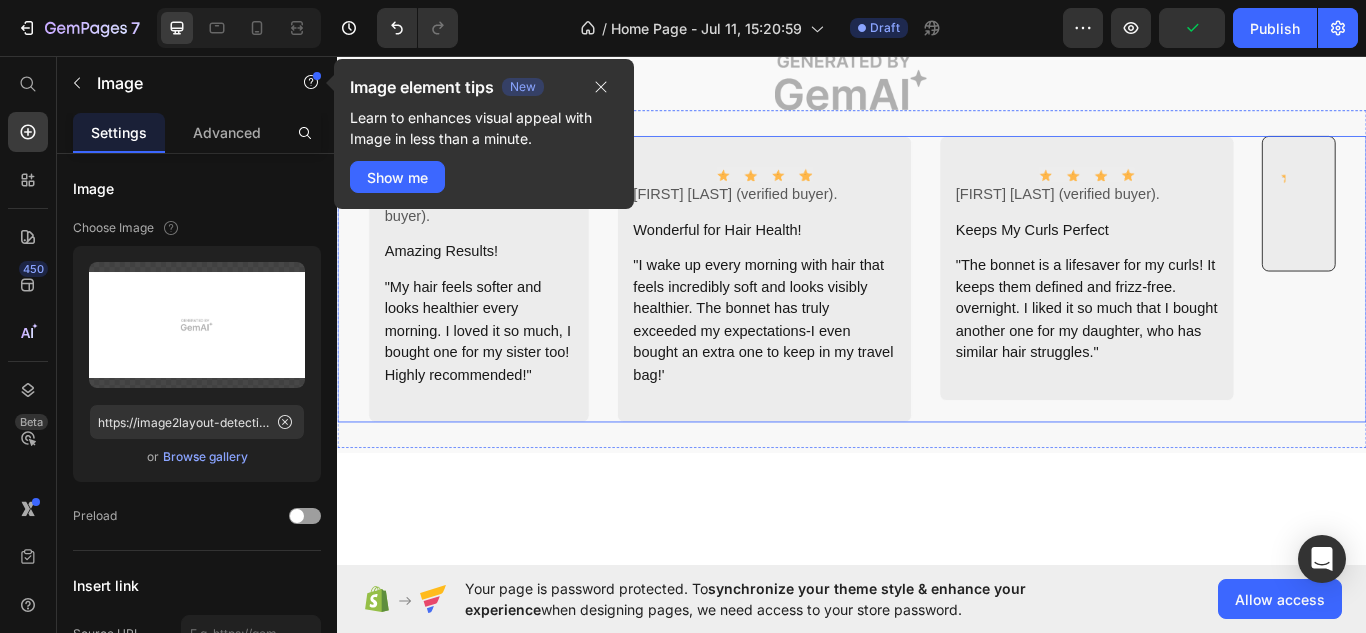 click on "Icon Row" at bounding box center [1458, 317] 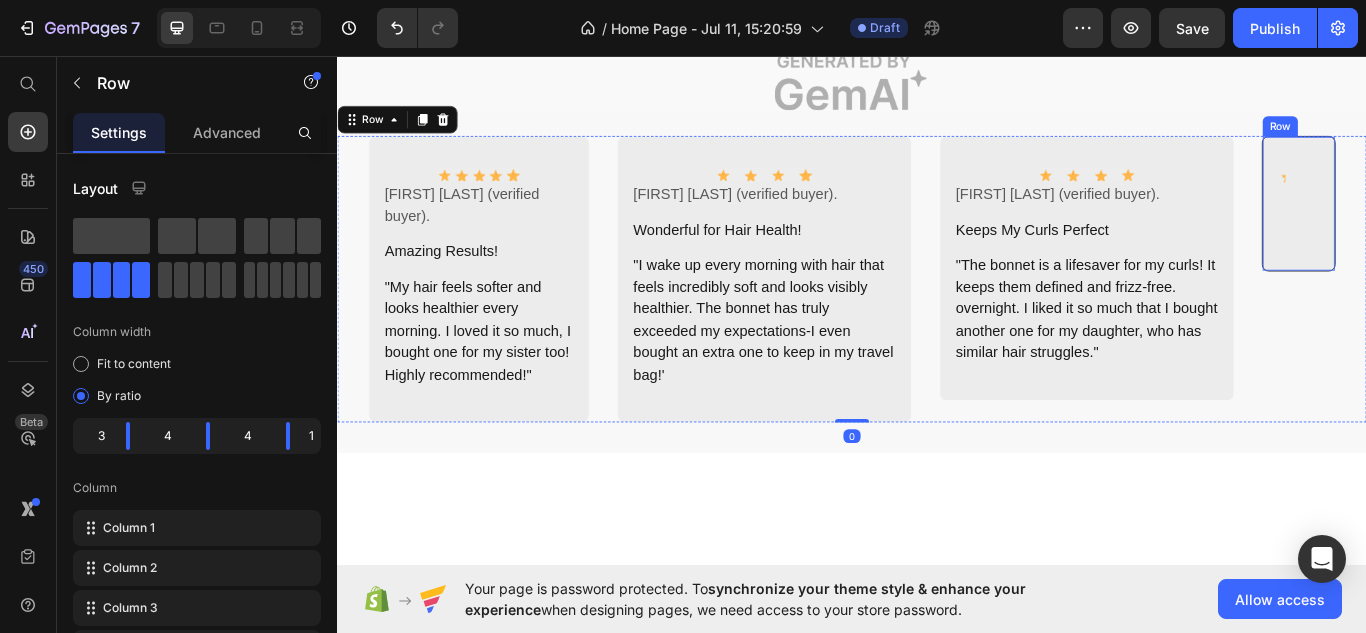 click on "Icon Row" at bounding box center (1458, 229) 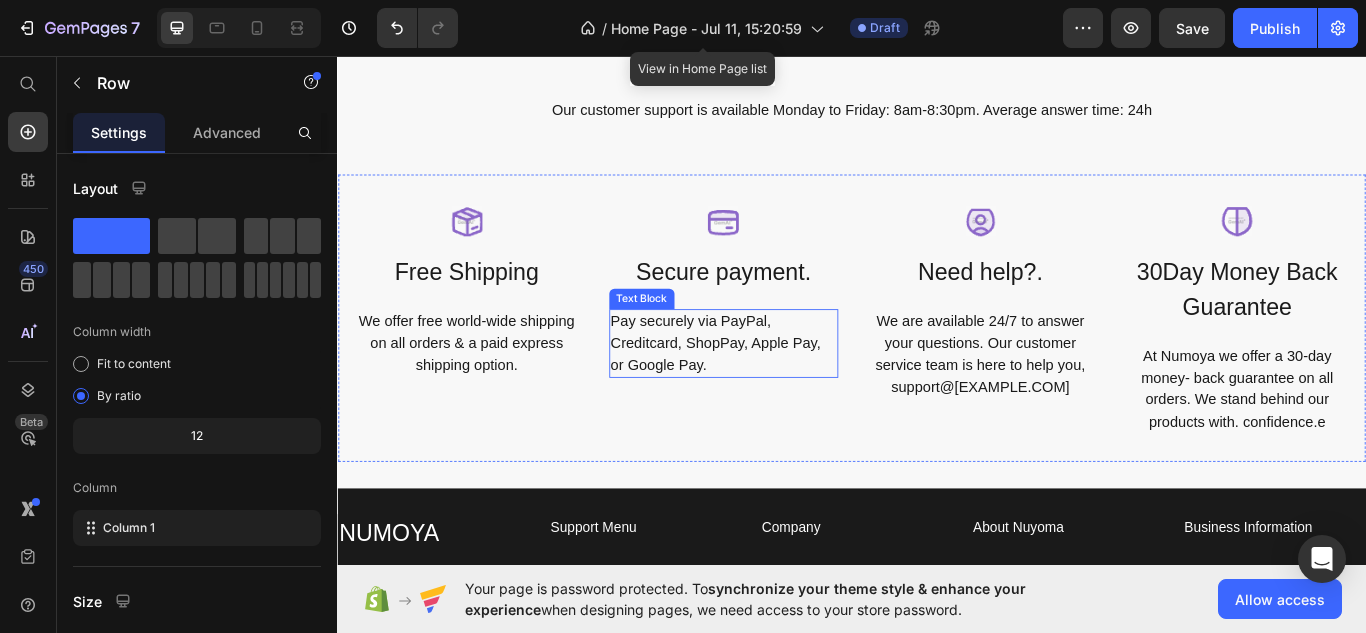 scroll, scrollTop: 6034, scrollLeft: 0, axis: vertical 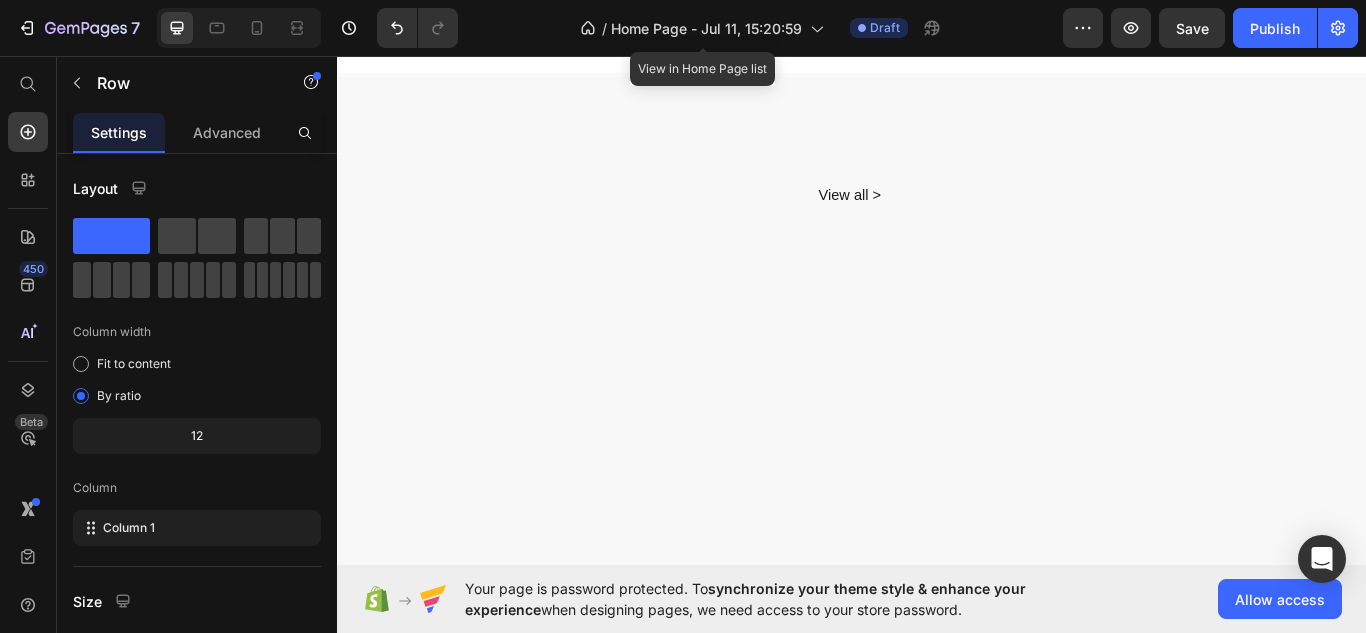 click on "View all > Text Block Row Section 13" at bounding box center [937, 704] 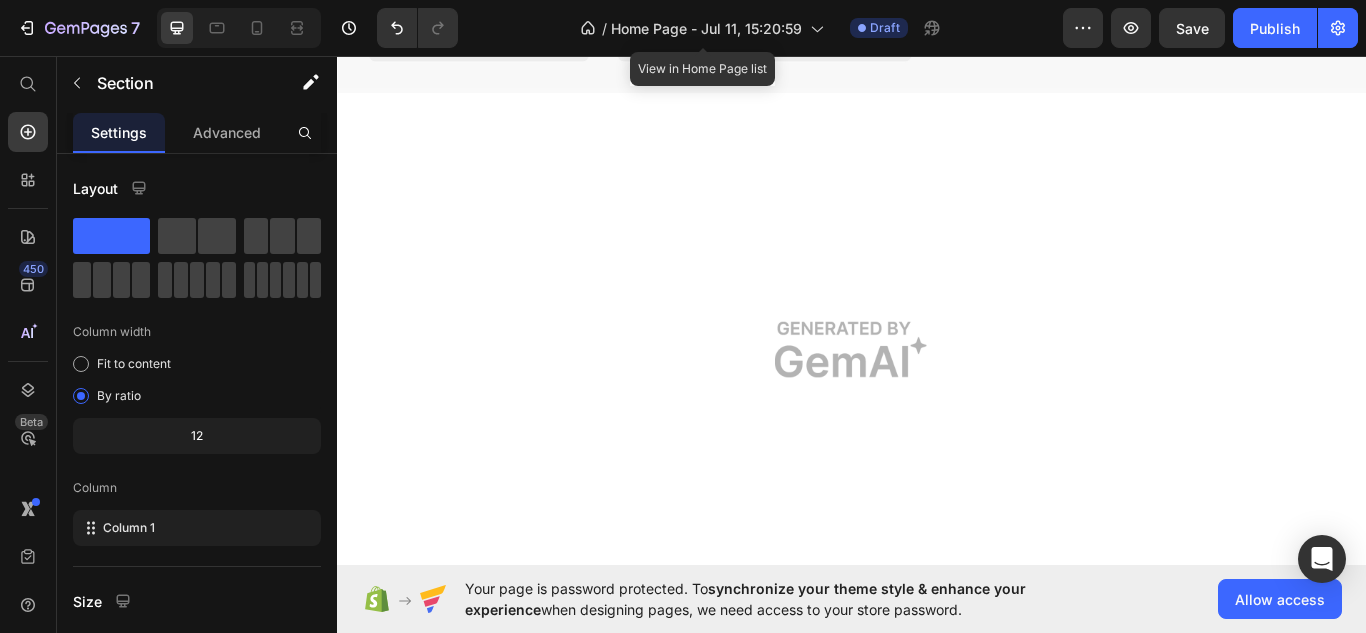 scroll, scrollTop: 3611, scrollLeft: 0, axis: vertical 